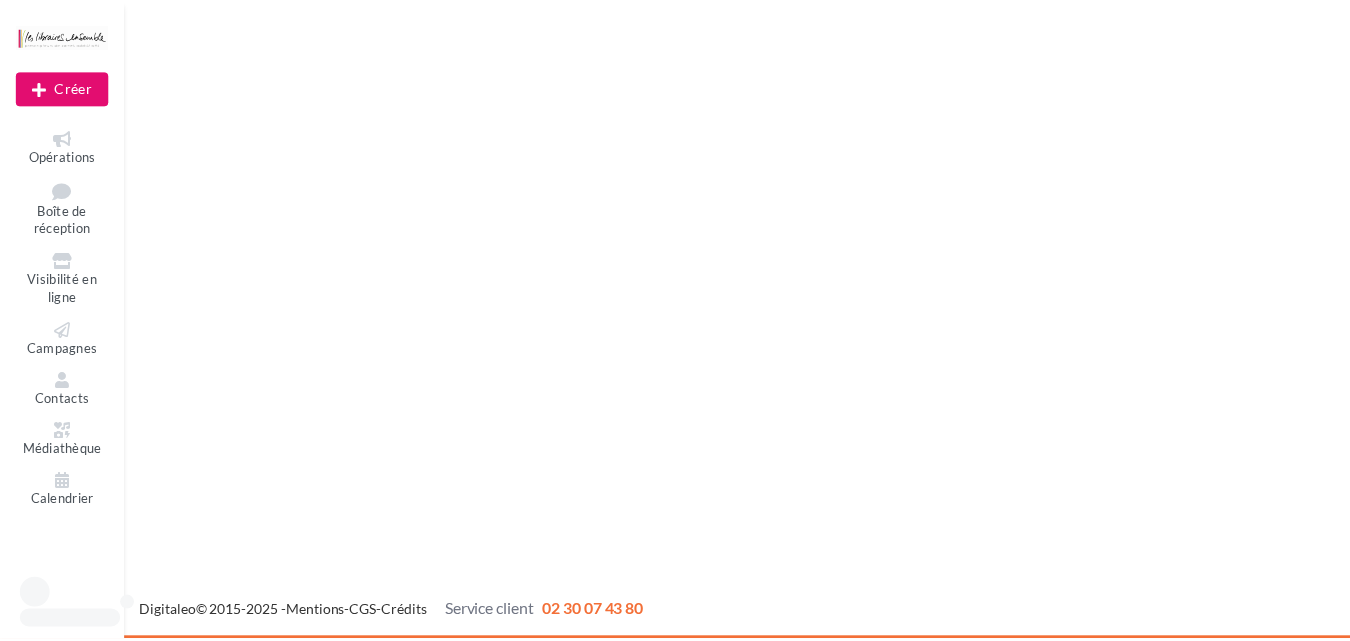 scroll, scrollTop: 0, scrollLeft: 0, axis: both 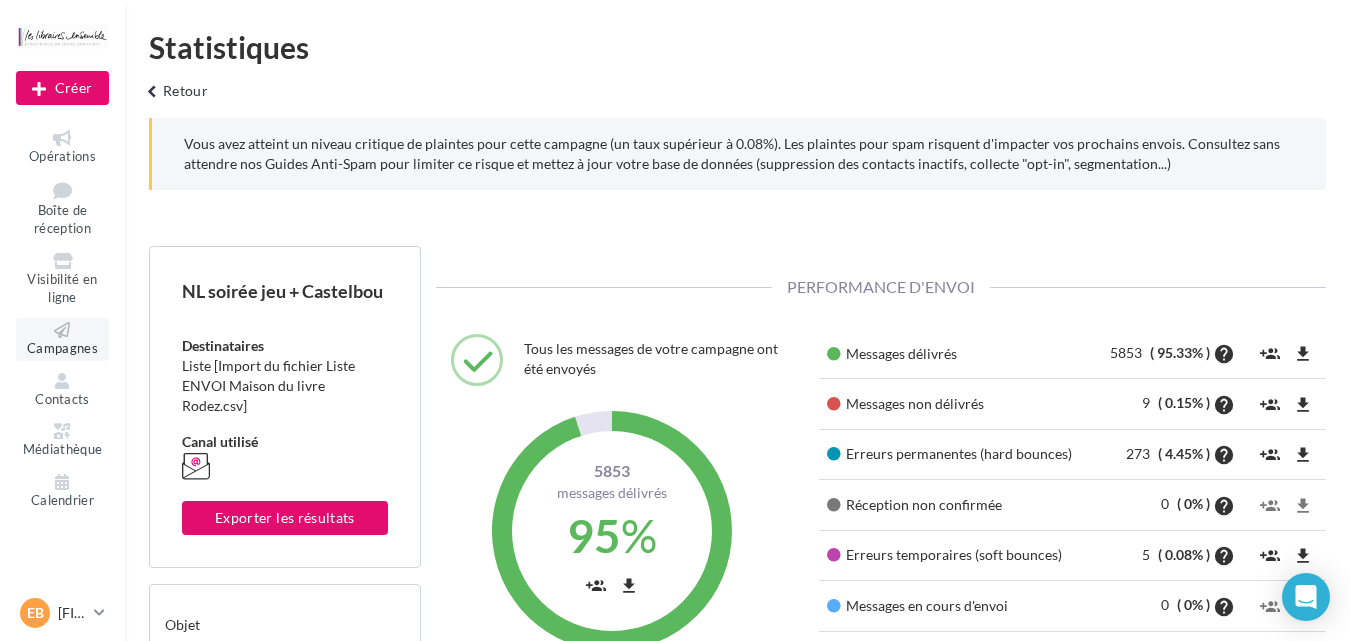 click on "Campagnes" at bounding box center (62, 348) 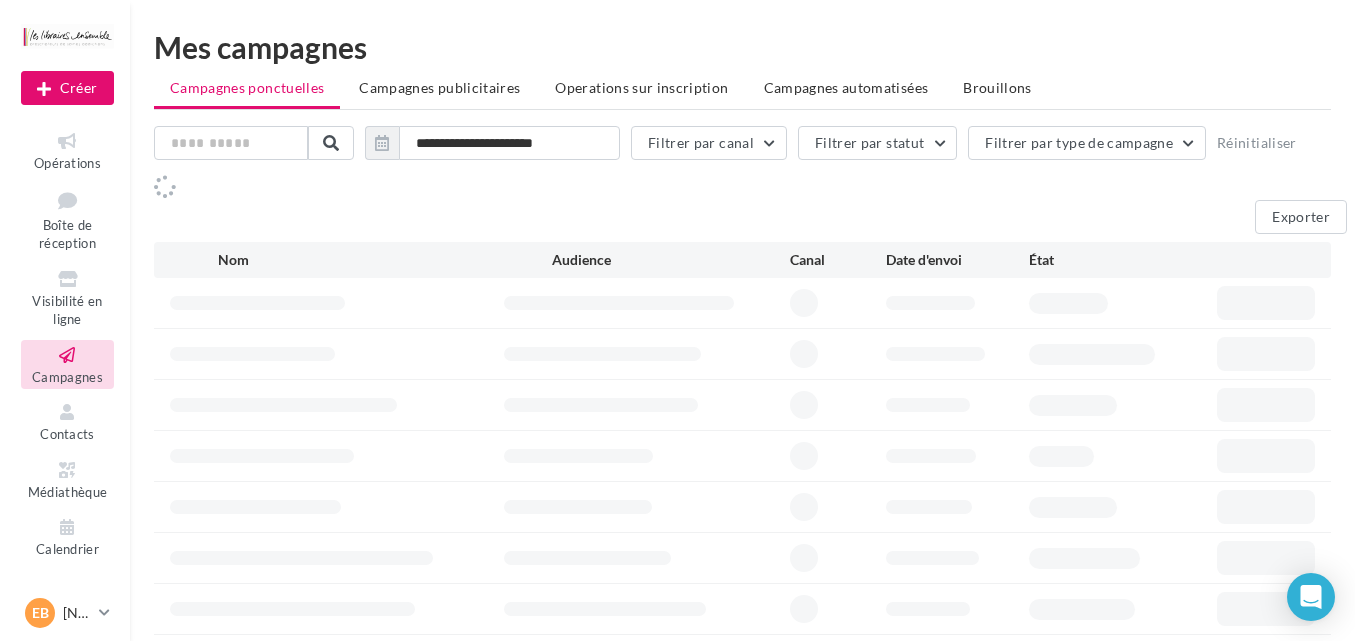 scroll, scrollTop: 0, scrollLeft: 0, axis: both 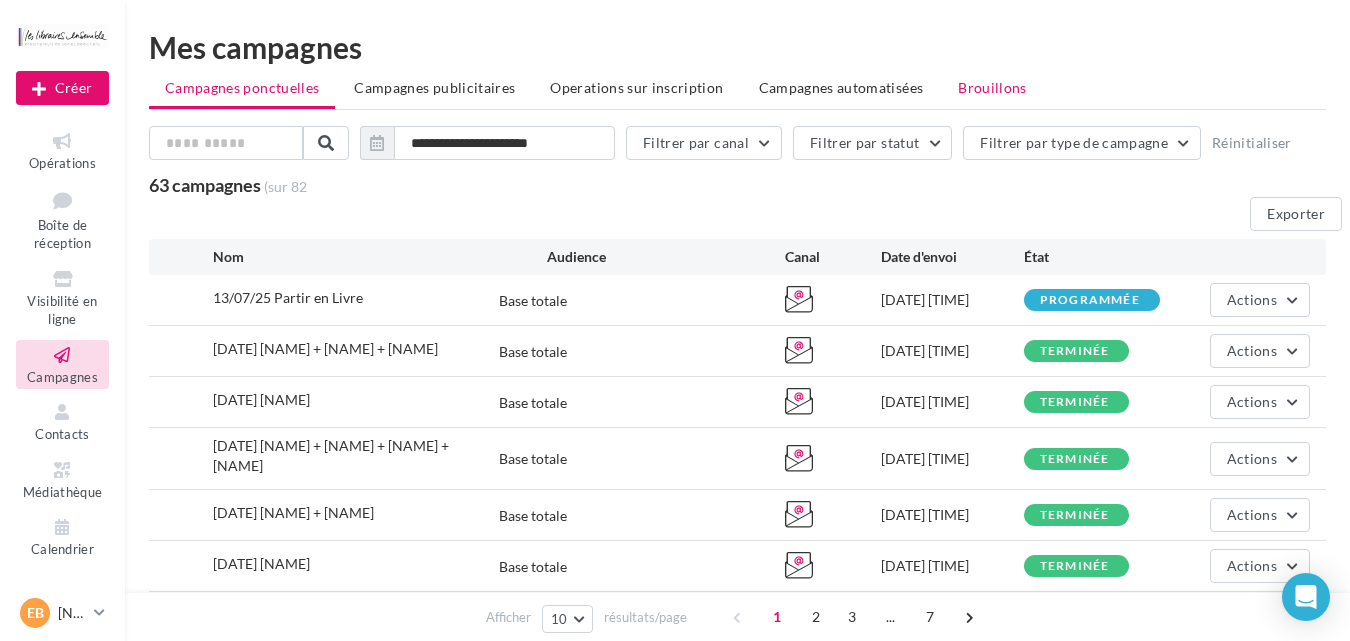 click on "Brouillons" at bounding box center [992, 88] 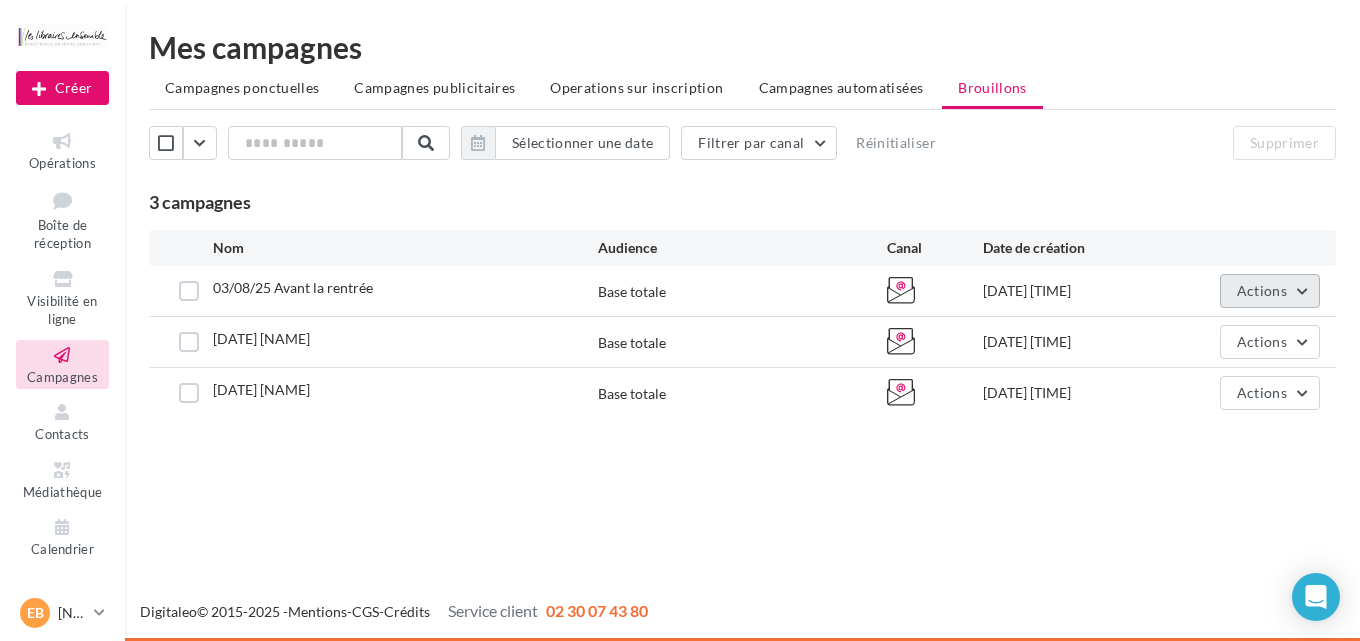click on "Actions" at bounding box center (1270, 291) 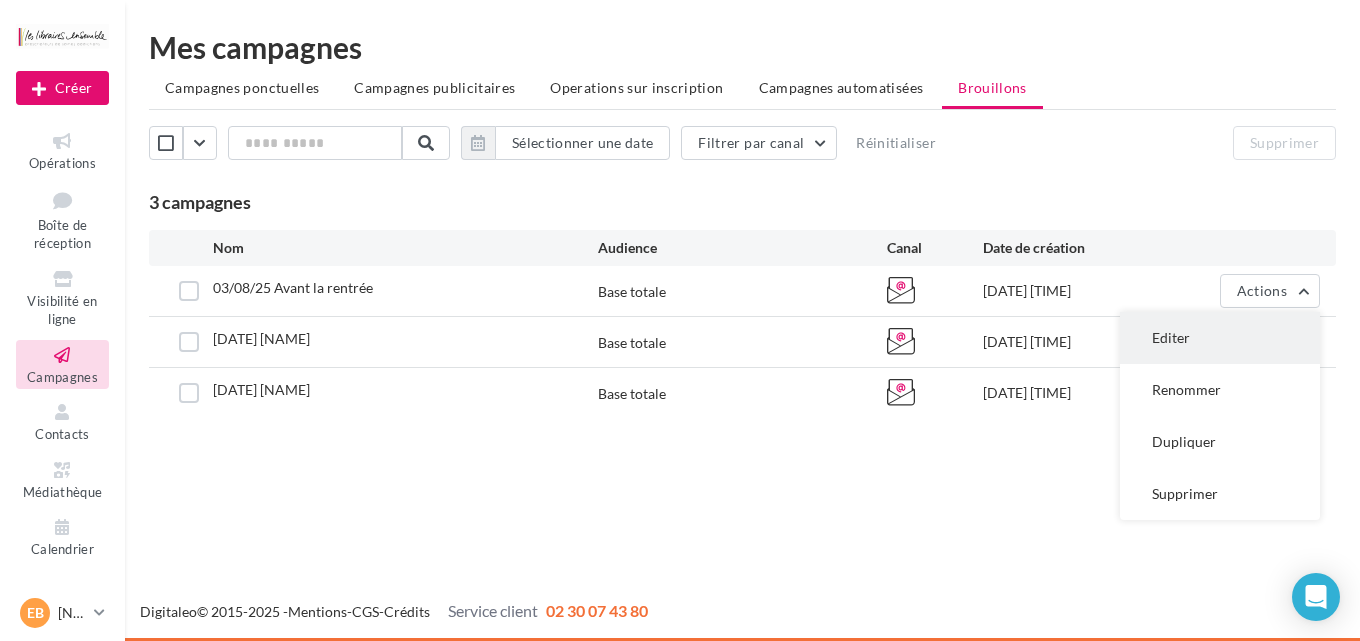click on "Editer" at bounding box center (1220, 338) 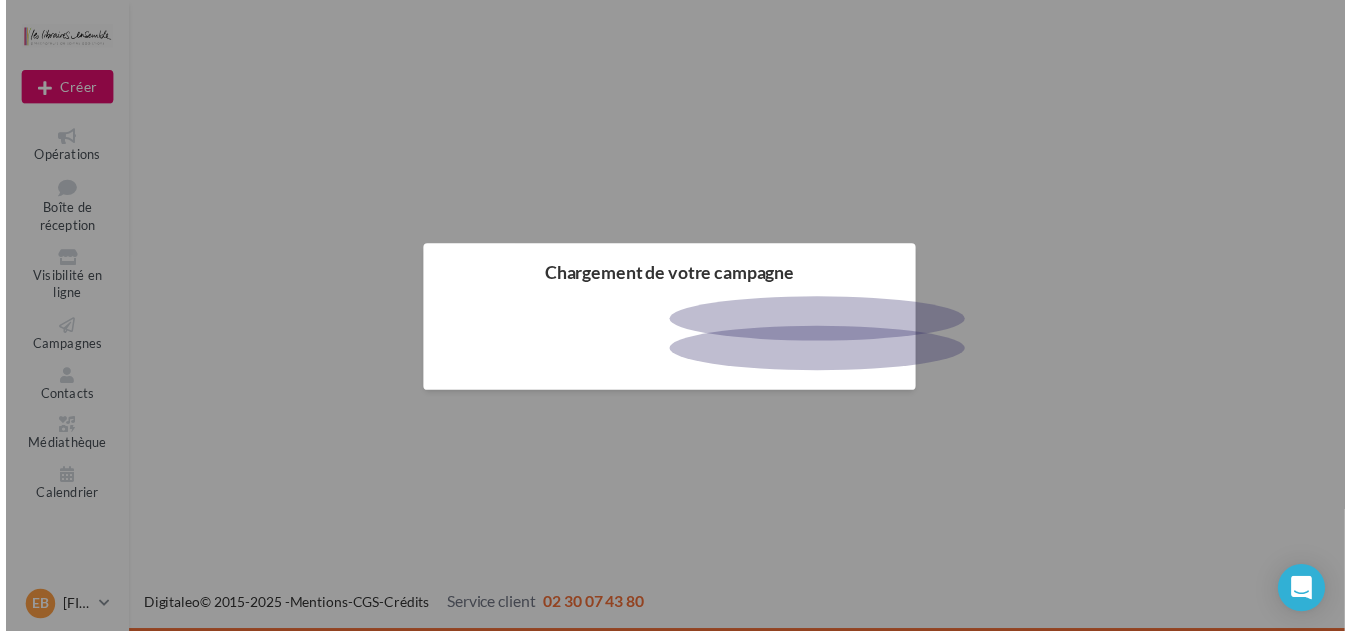 scroll, scrollTop: 0, scrollLeft: 0, axis: both 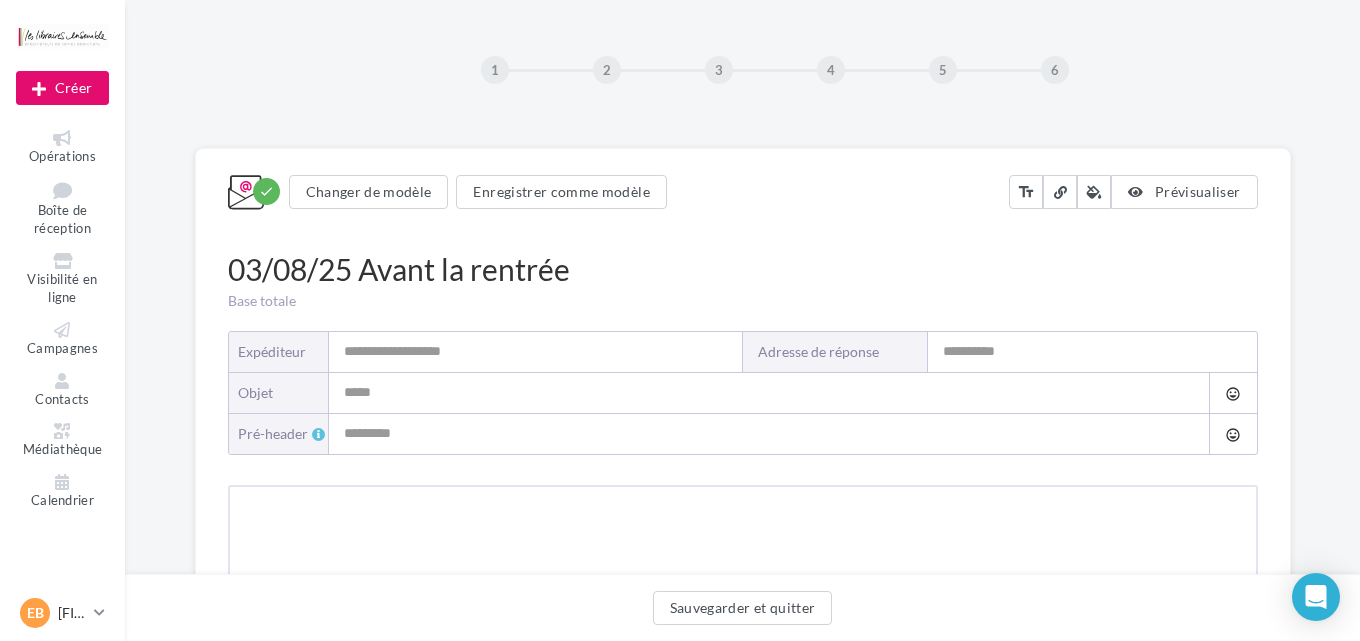 type on "**********" 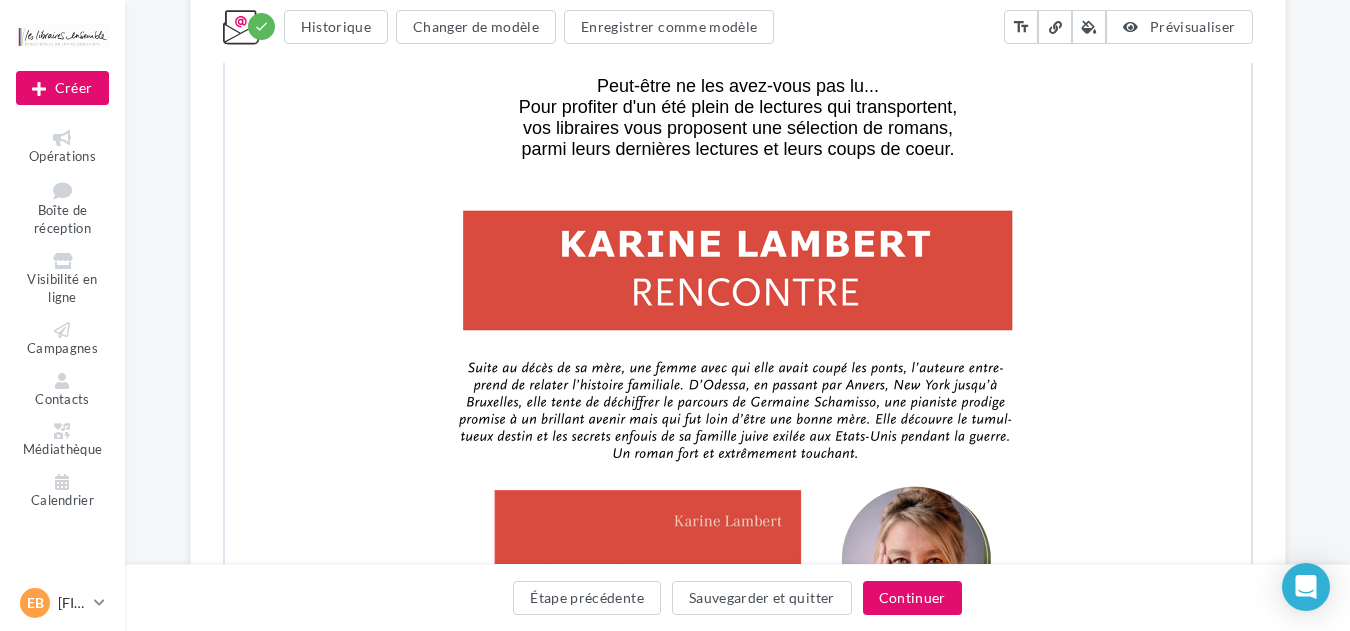 scroll, scrollTop: 1047, scrollLeft: 0, axis: vertical 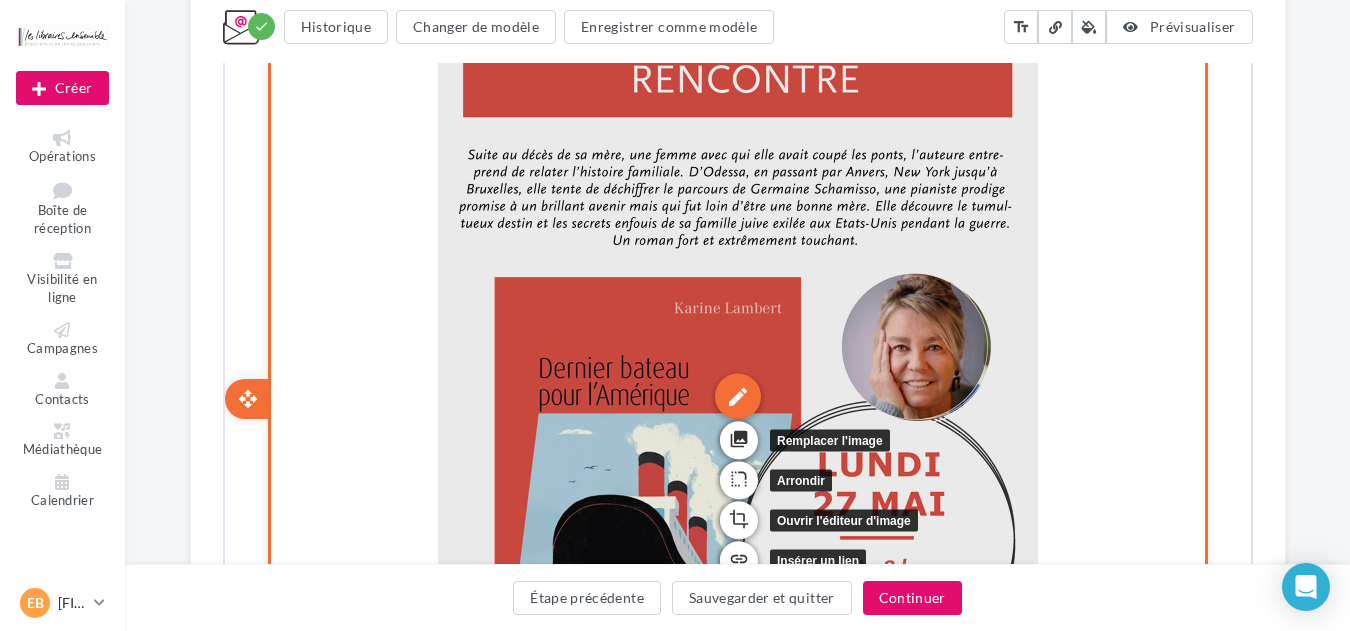 click on "edit" at bounding box center [735, 395] 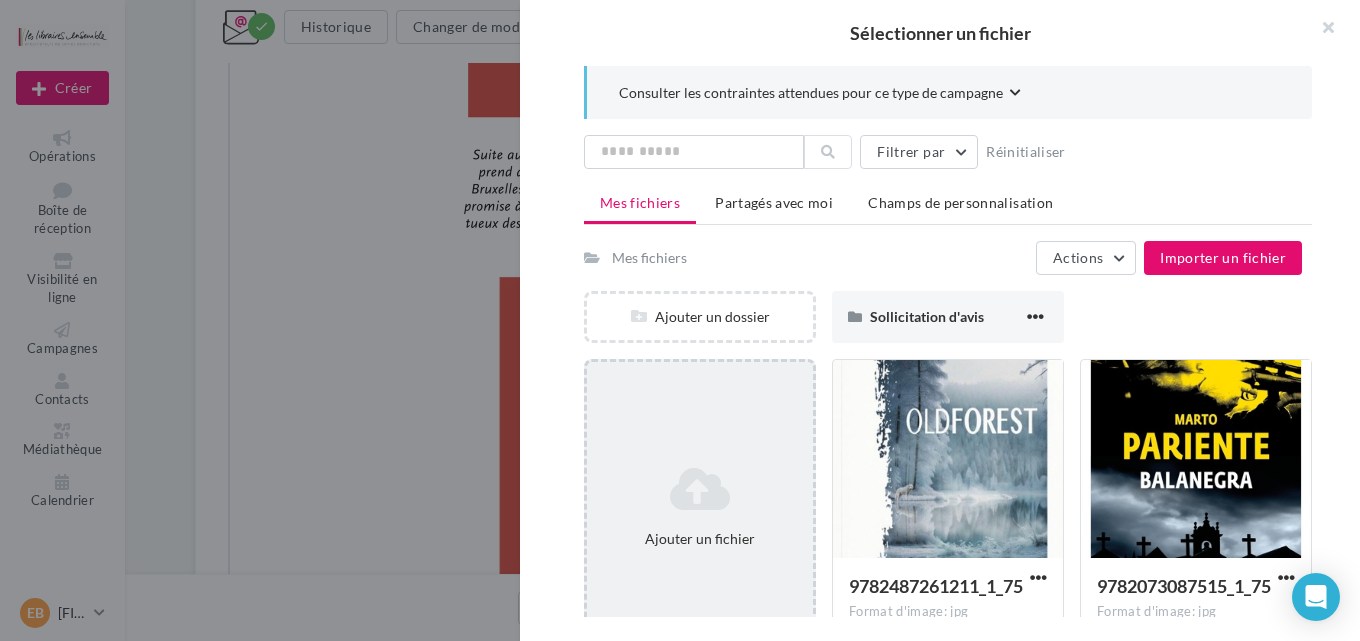 click on "Ajouter un fichier" at bounding box center [700, 507] 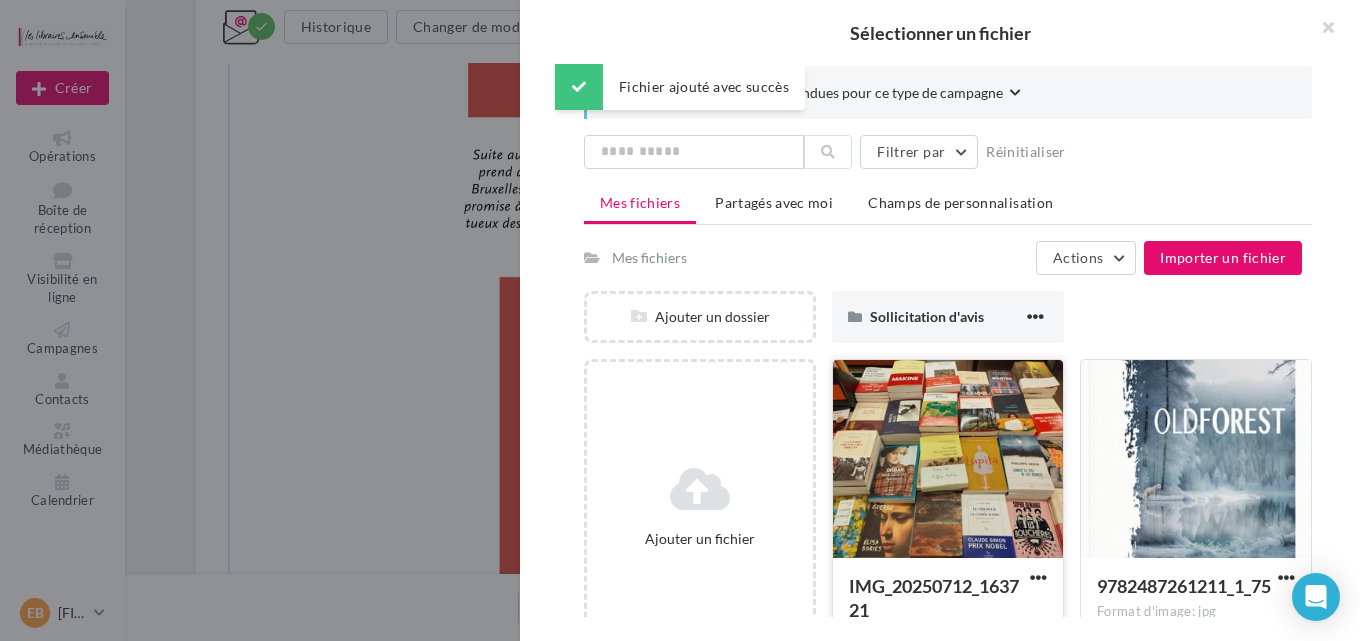 click at bounding box center [948, 460] 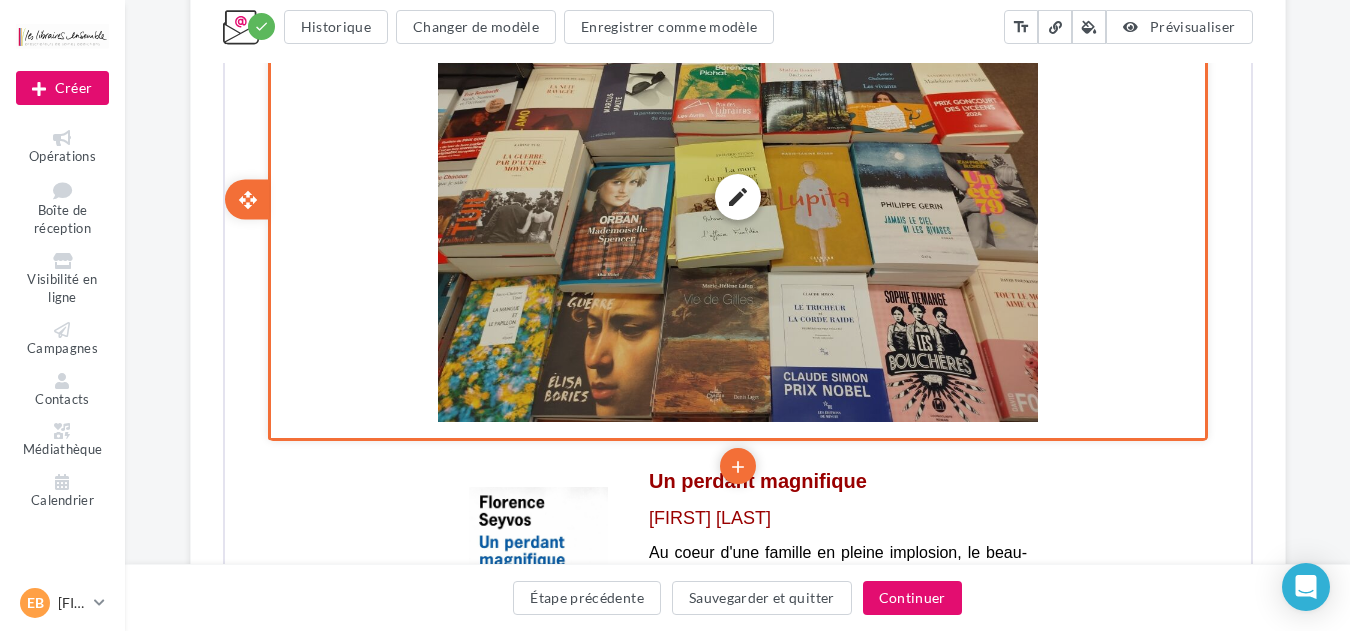 scroll, scrollTop: 834, scrollLeft: 0, axis: vertical 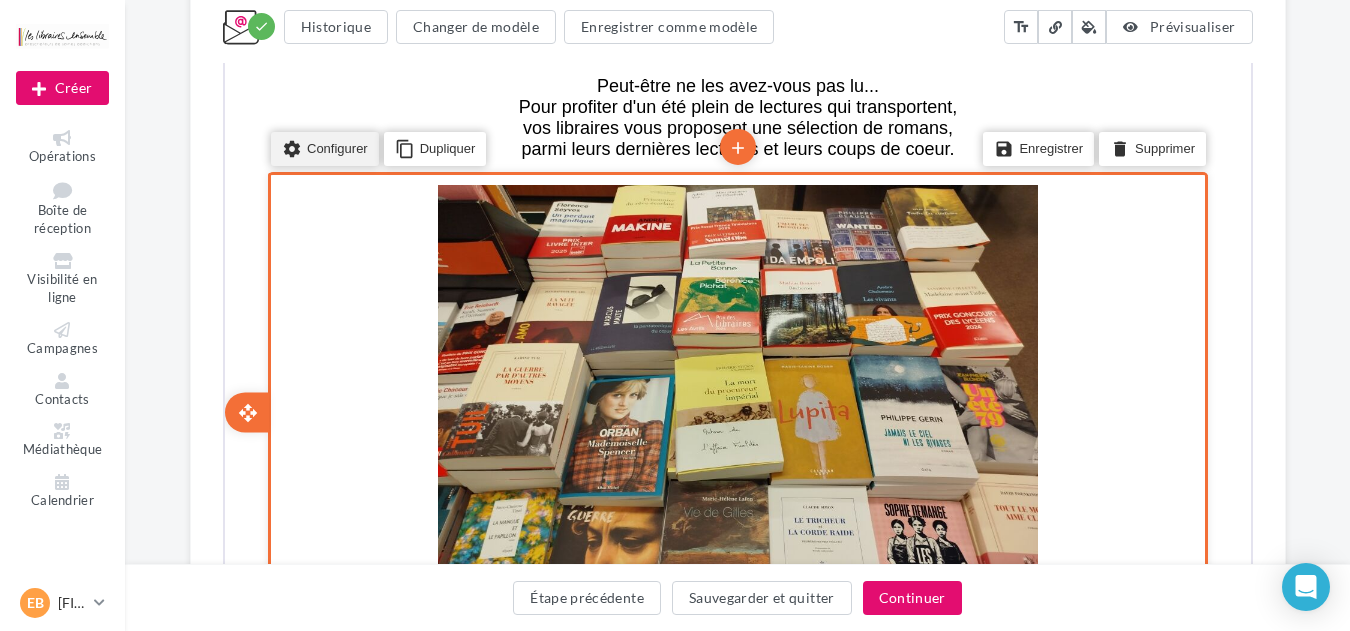 click on "settings Configurer" at bounding box center (322, 147) 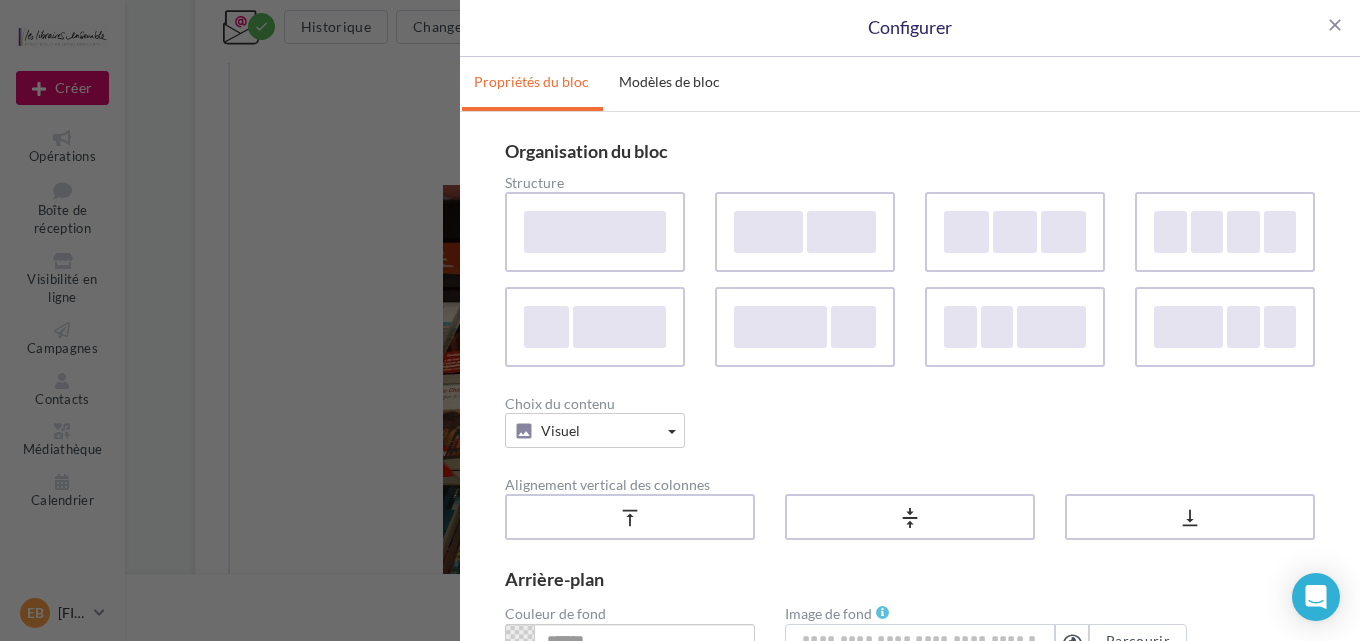 click on "Configurer" at bounding box center [910, 28] 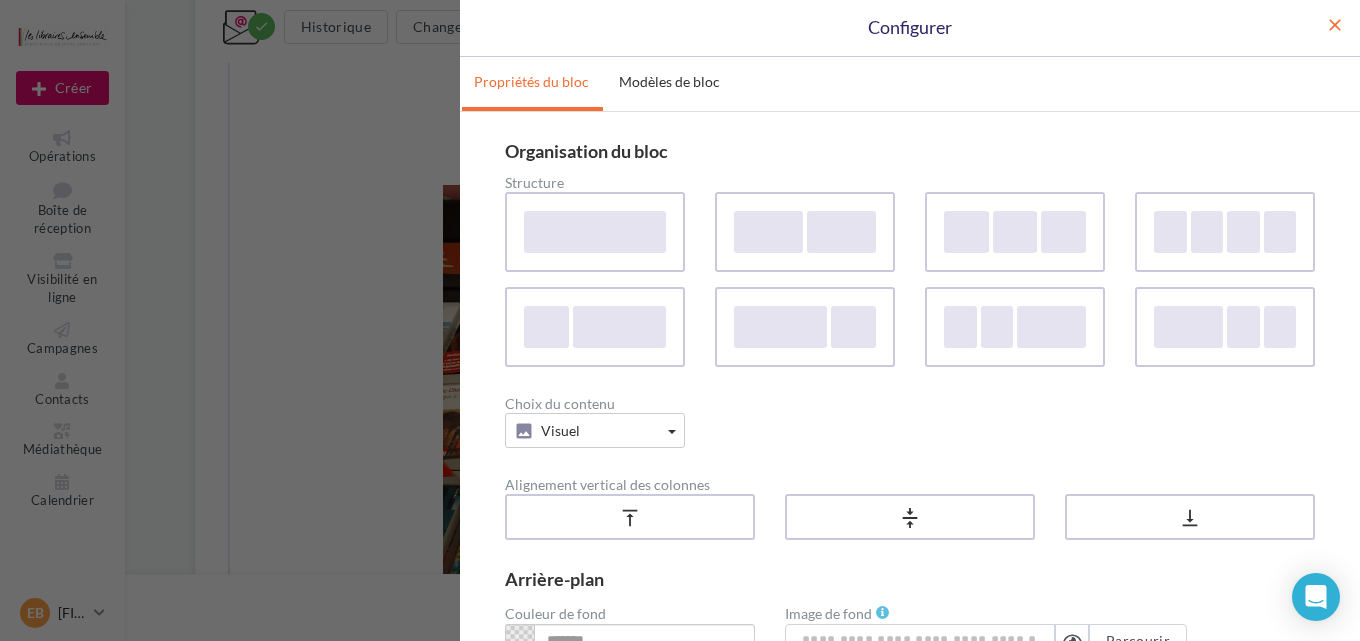 click on "close" at bounding box center (1335, 25) 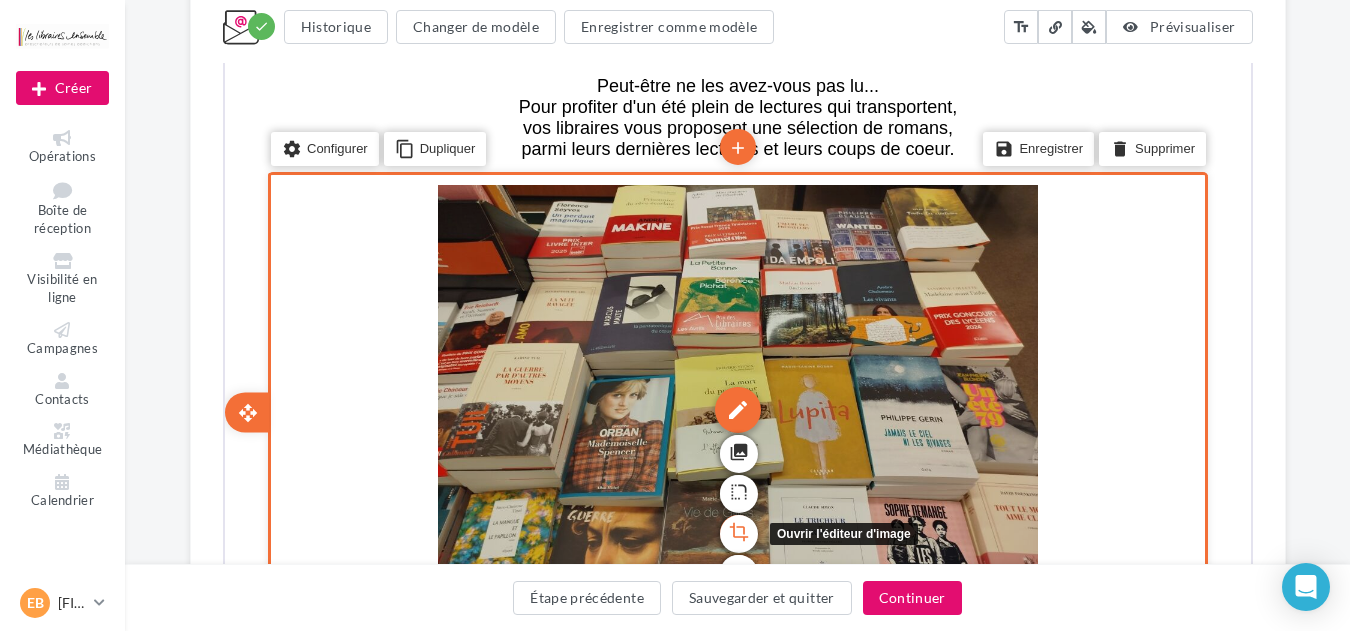 click on "crop" at bounding box center [736, 530] 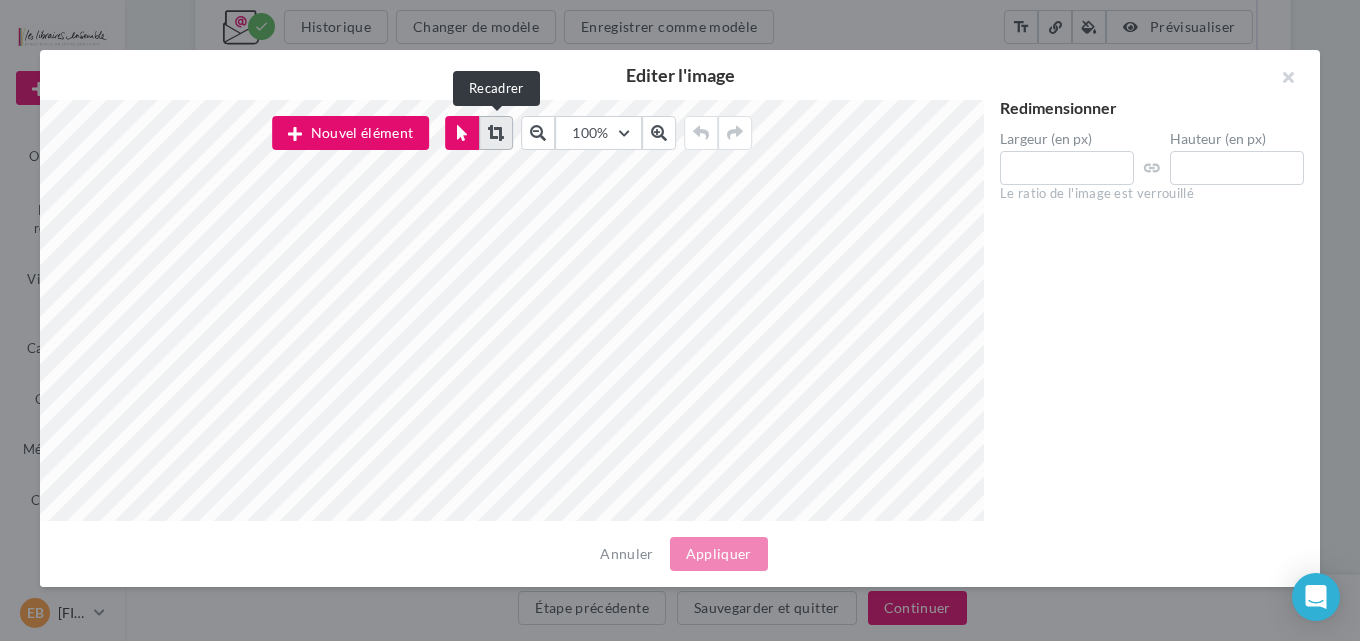 click at bounding box center [496, 133] 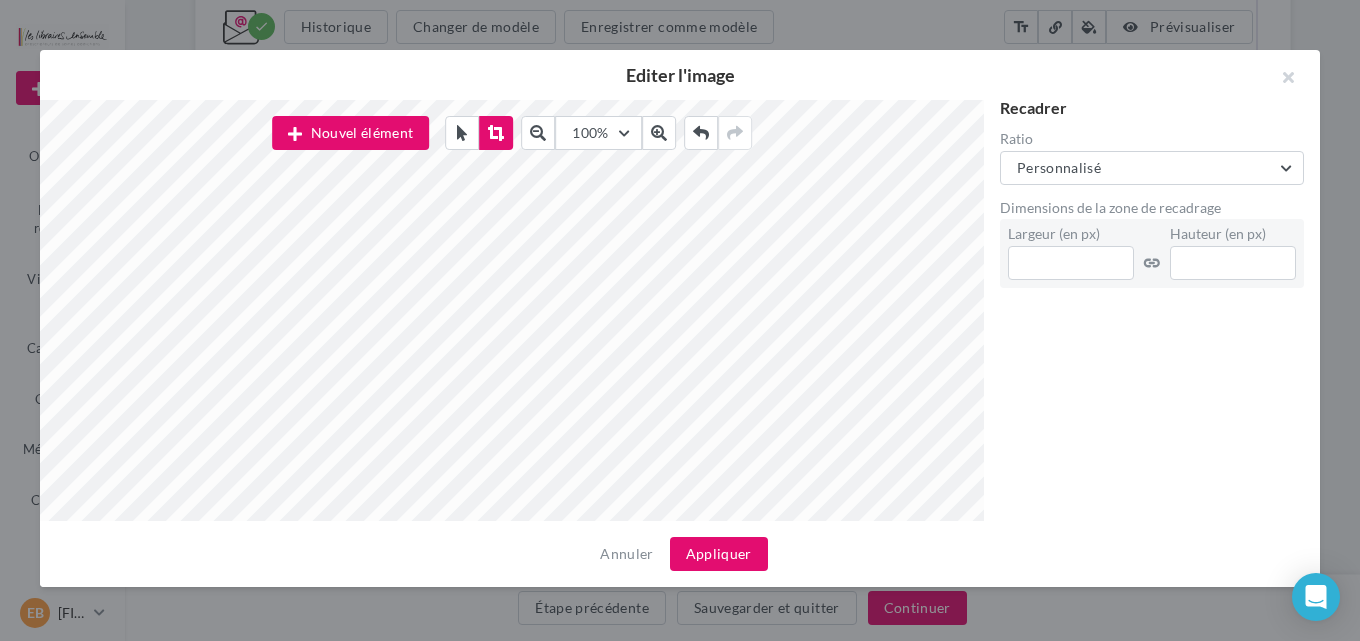 click on "Annuler    Appliquer" at bounding box center (680, 554) 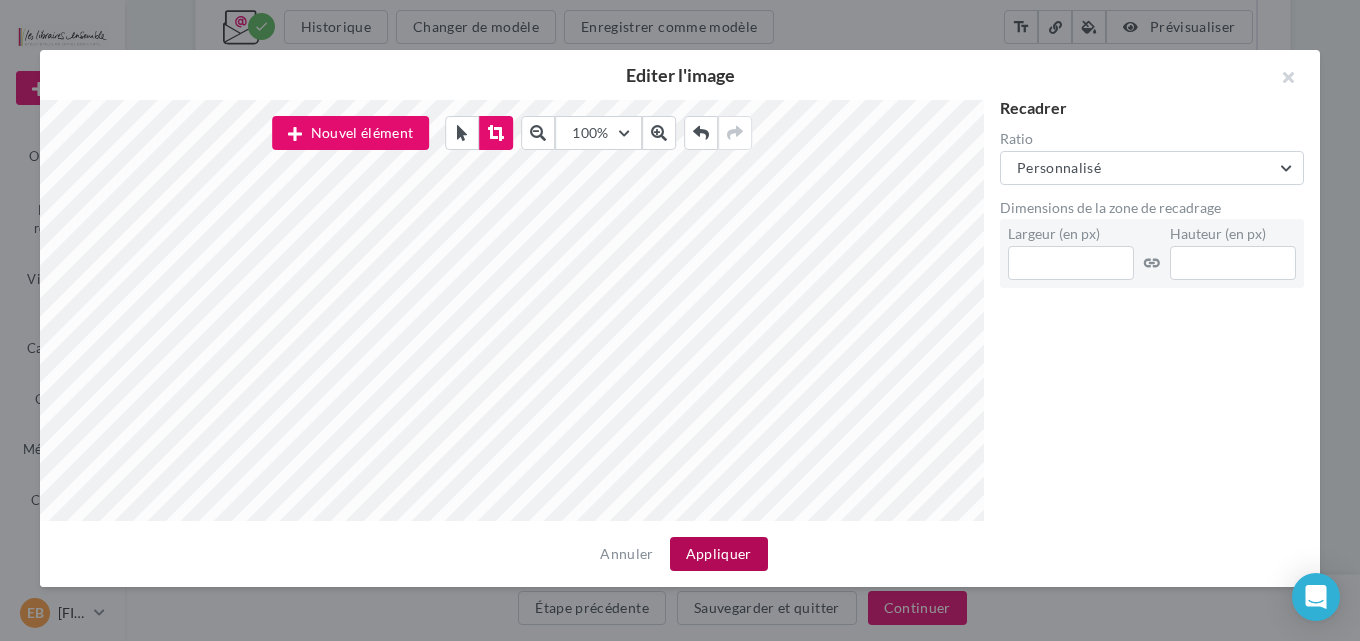 click on "Appliquer" at bounding box center [719, 554] 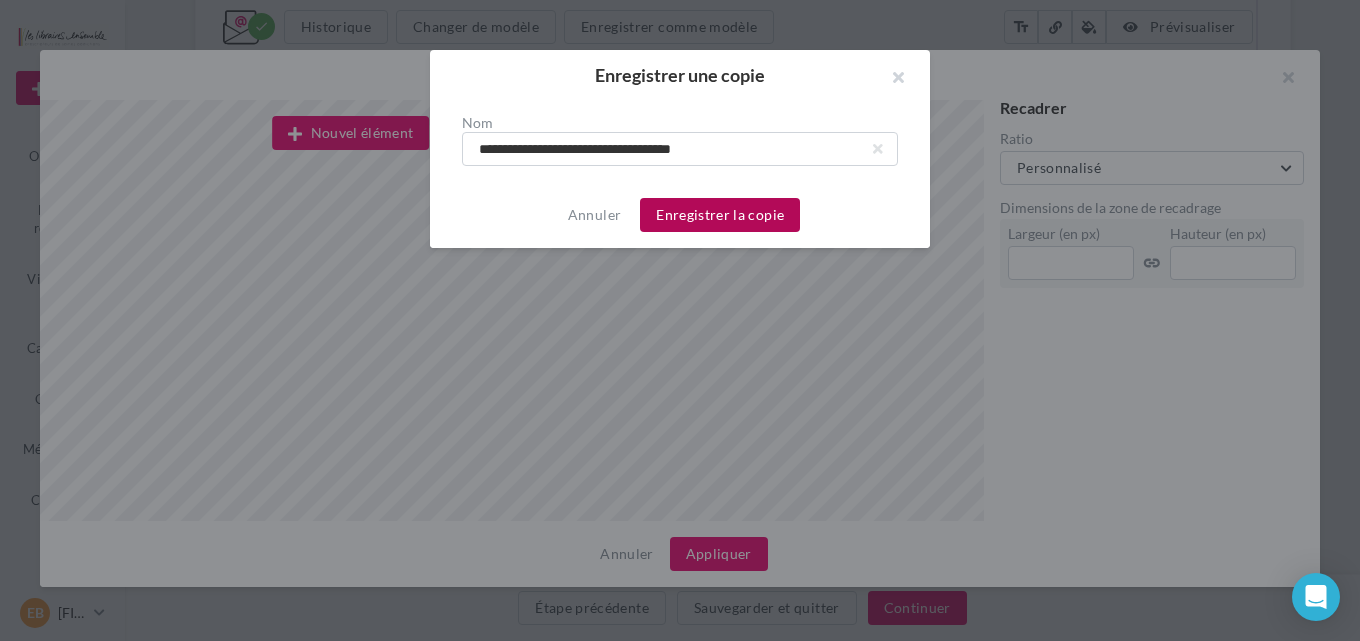 click on "Enregistrer la copie" at bounding box center [720, 215] 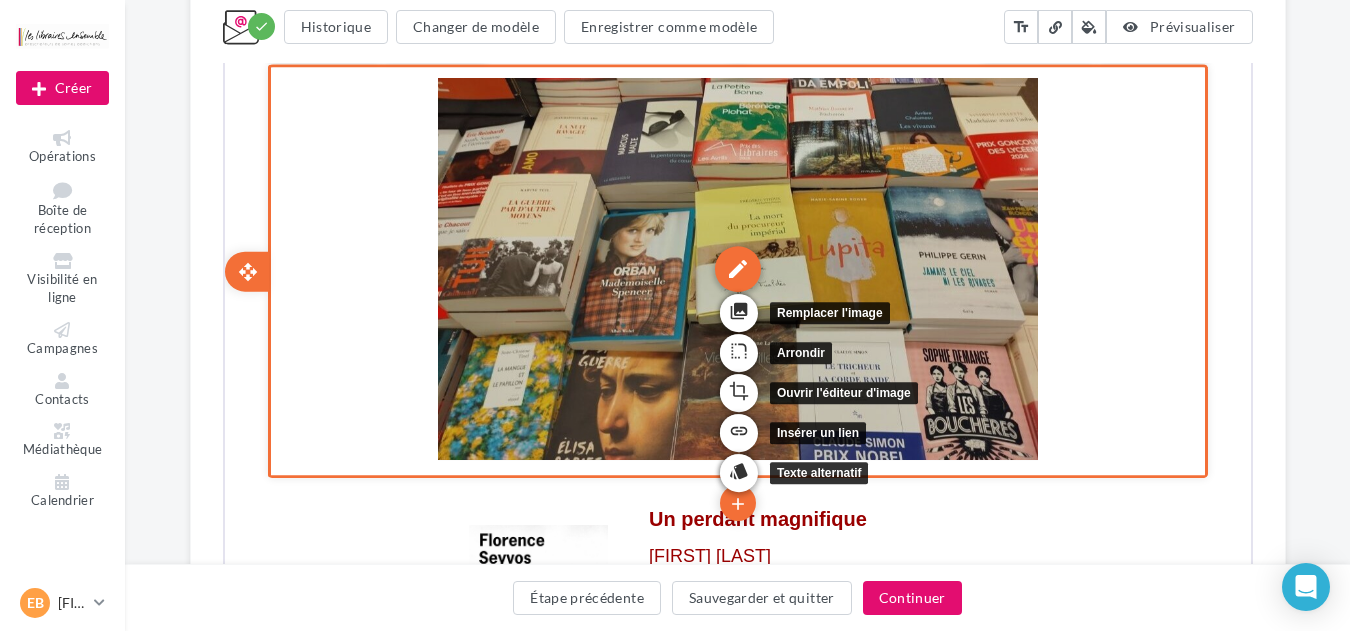 scroll, scrollTop: 834, scrollLeft: 0, axis: vertical 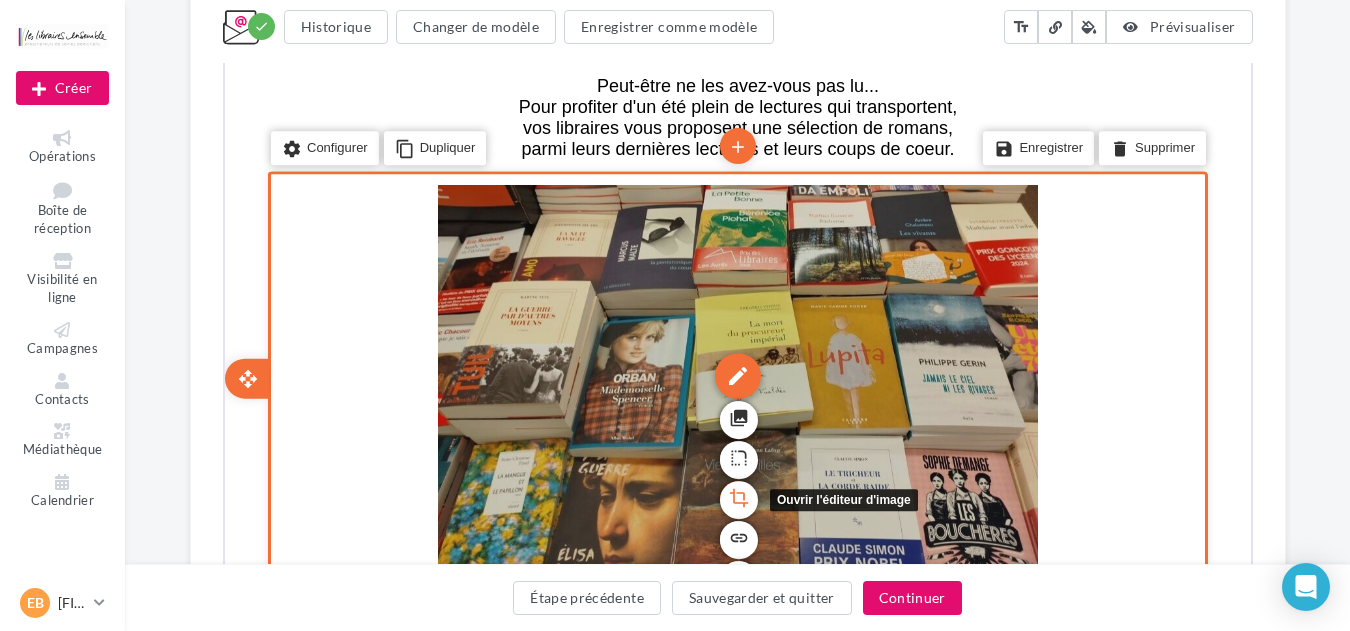 click on "crop" at bounding box center [736, 496] 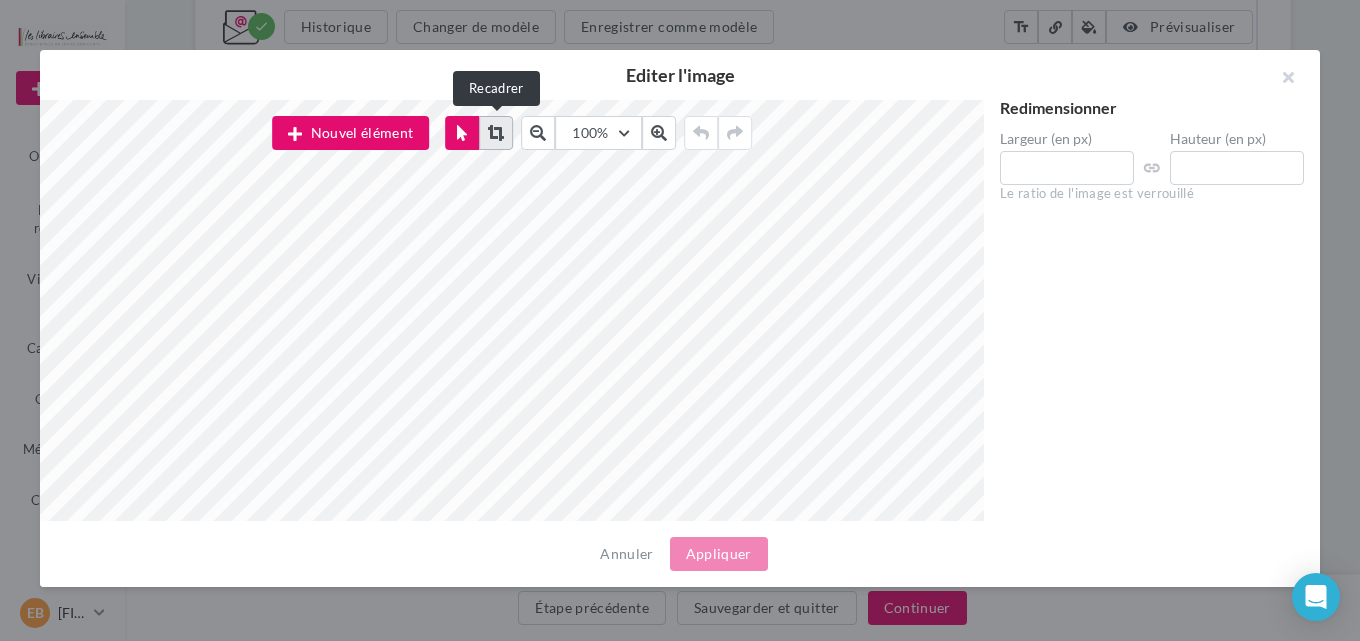 click at bounding box center (496, 133) 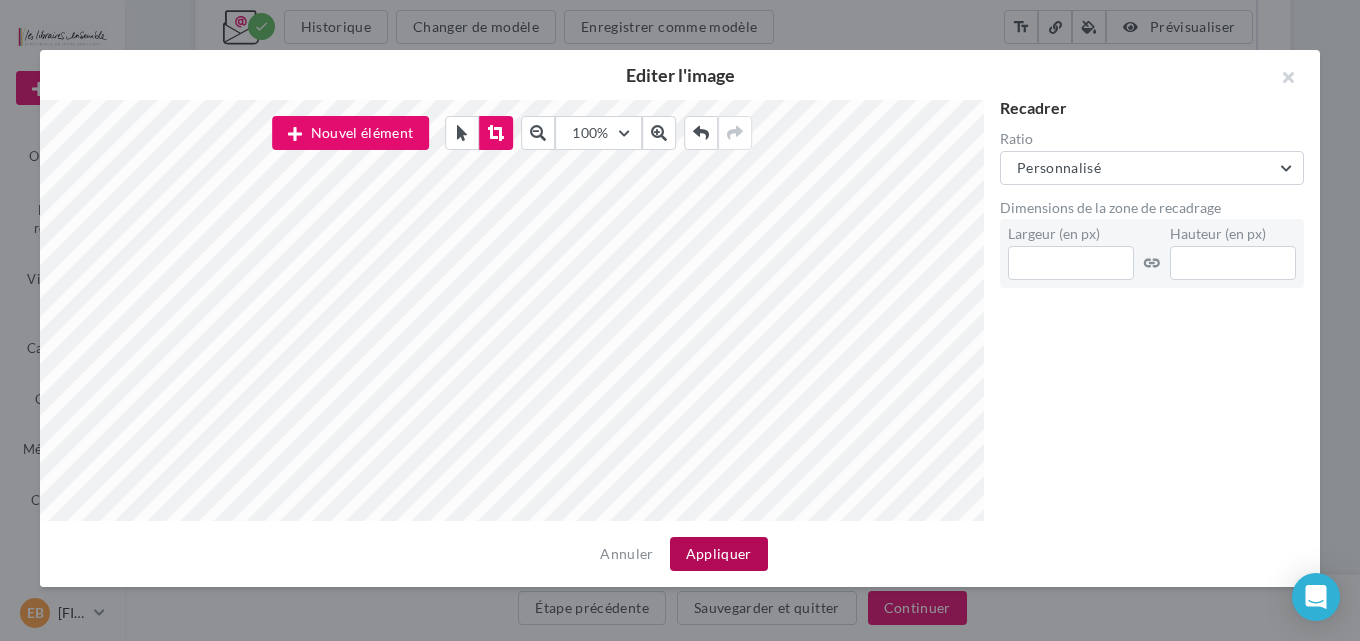 click on "Appliquer" at bounding box center (719, 554) 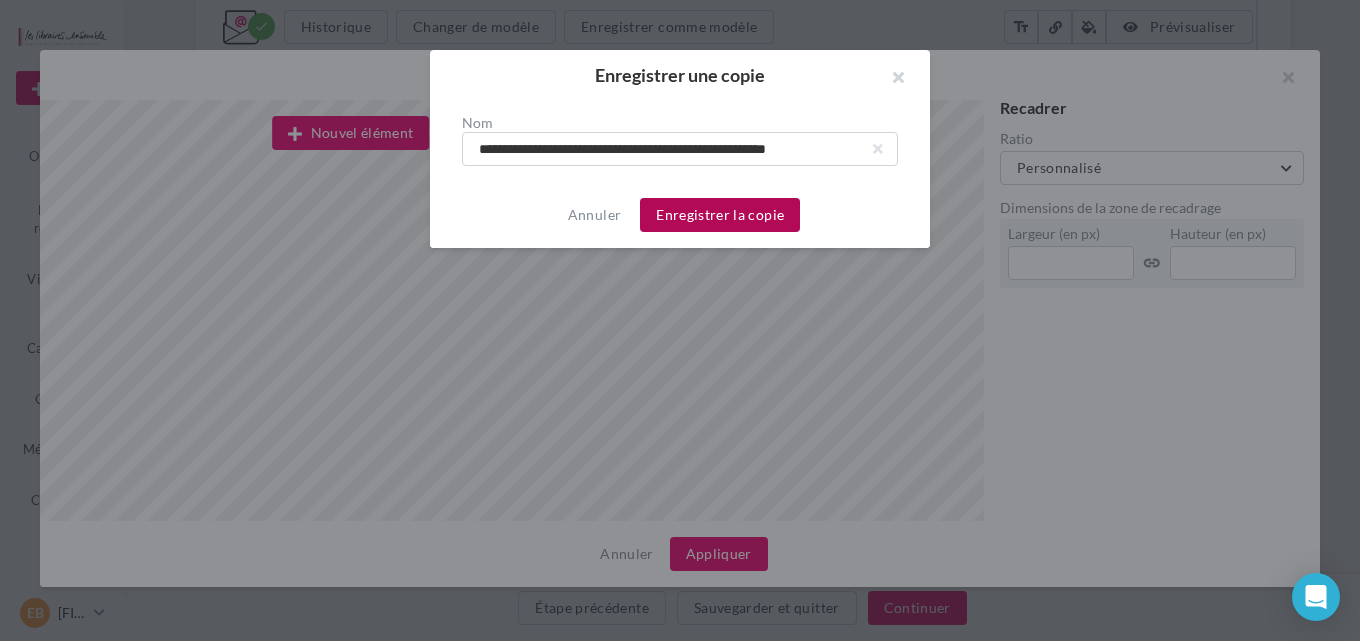 click on "Enregistrer la copie" at bounding box center (720, 215) 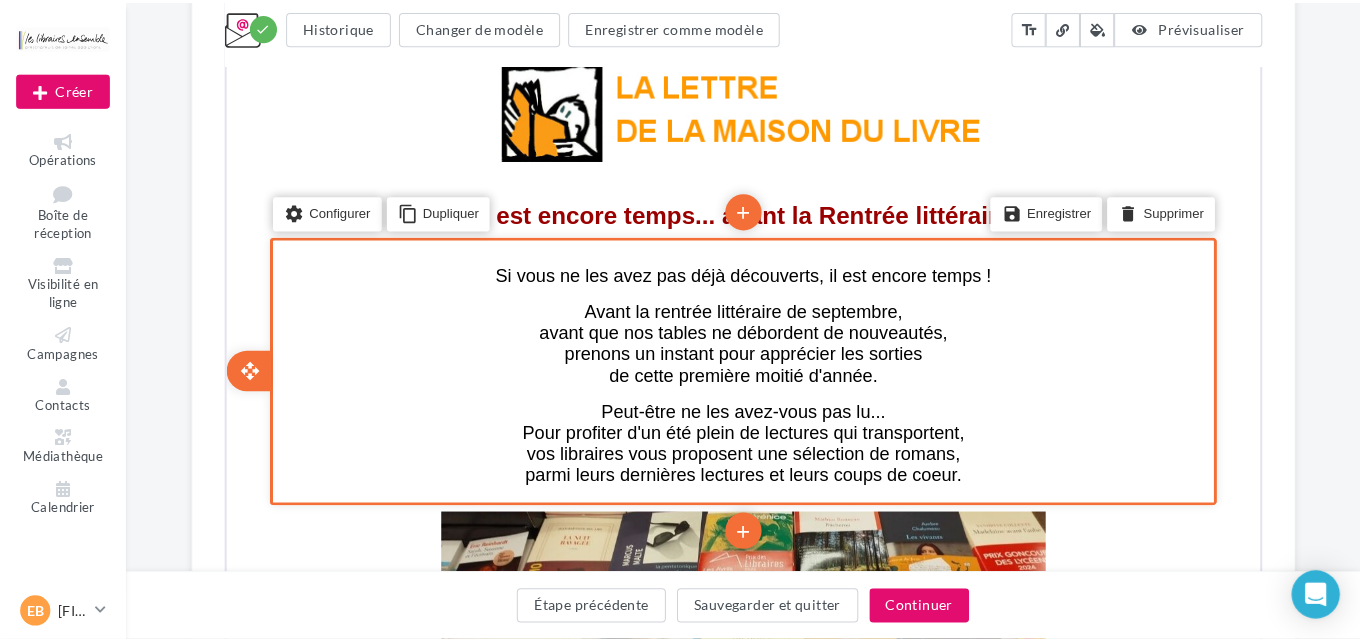 scroll, scrollTop: 621, scrollLeft: 0, axis: vertical 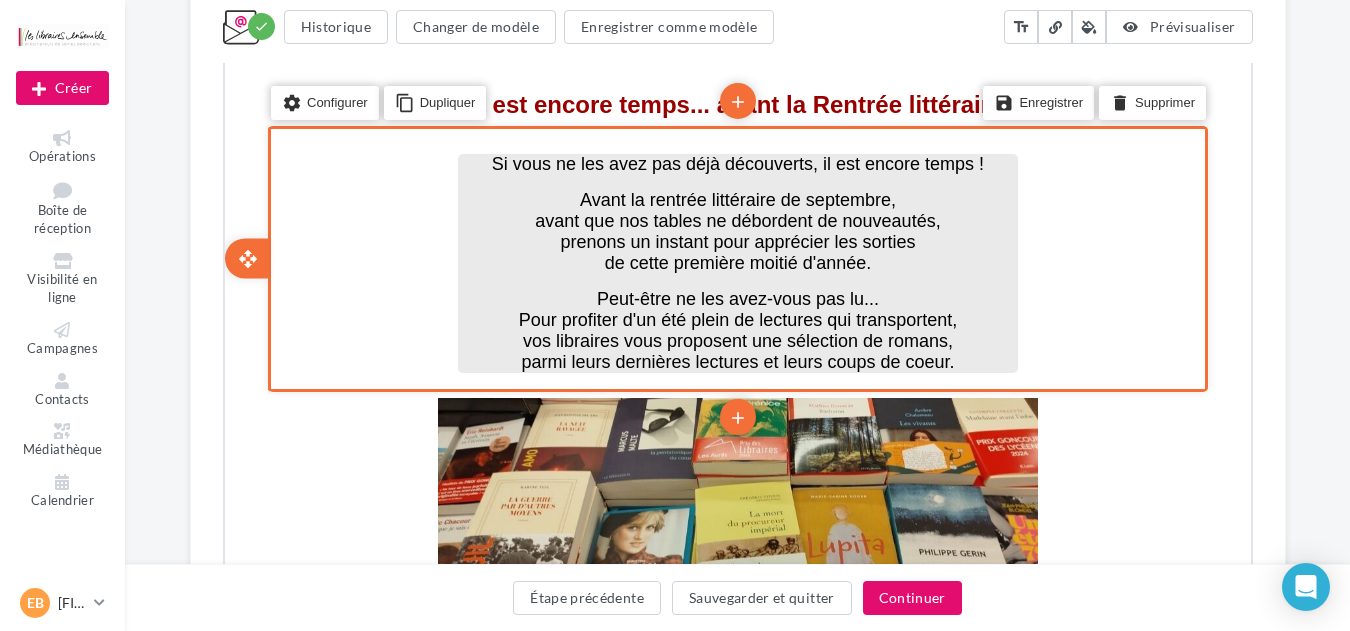 click on "vos libraires vous proposent une sélection de romans," at bounding box center [735, 339] 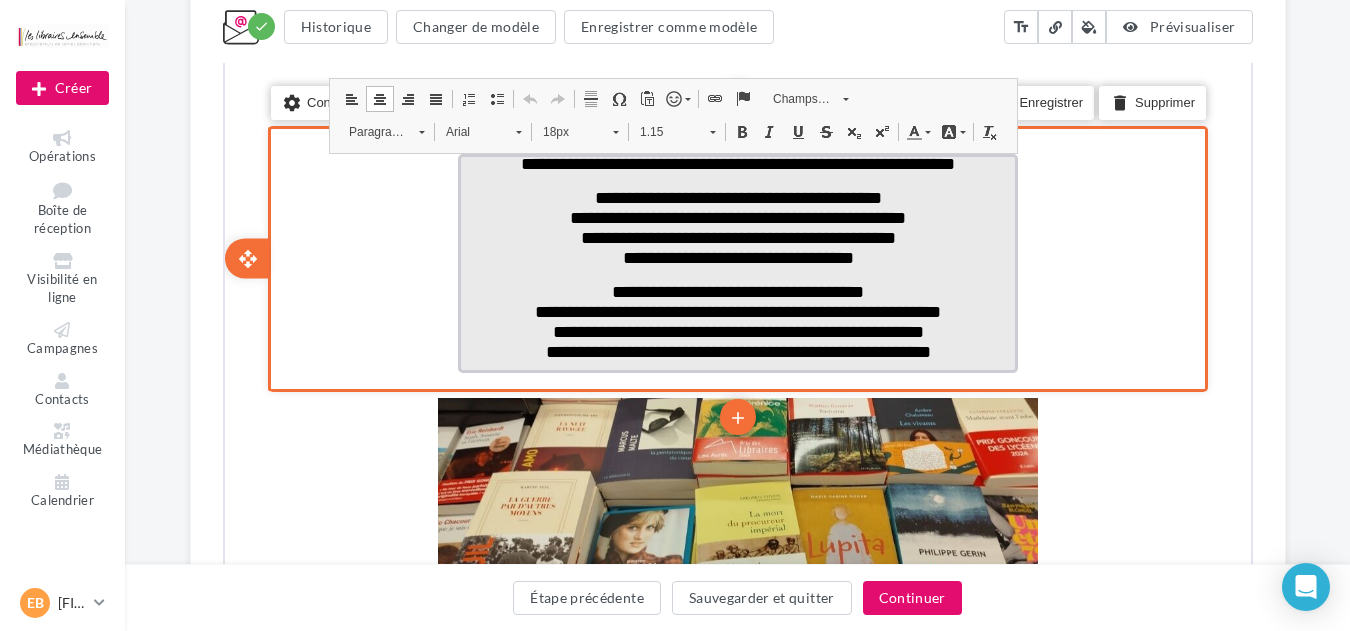 click on "**********" at bounding box center (735, 330) 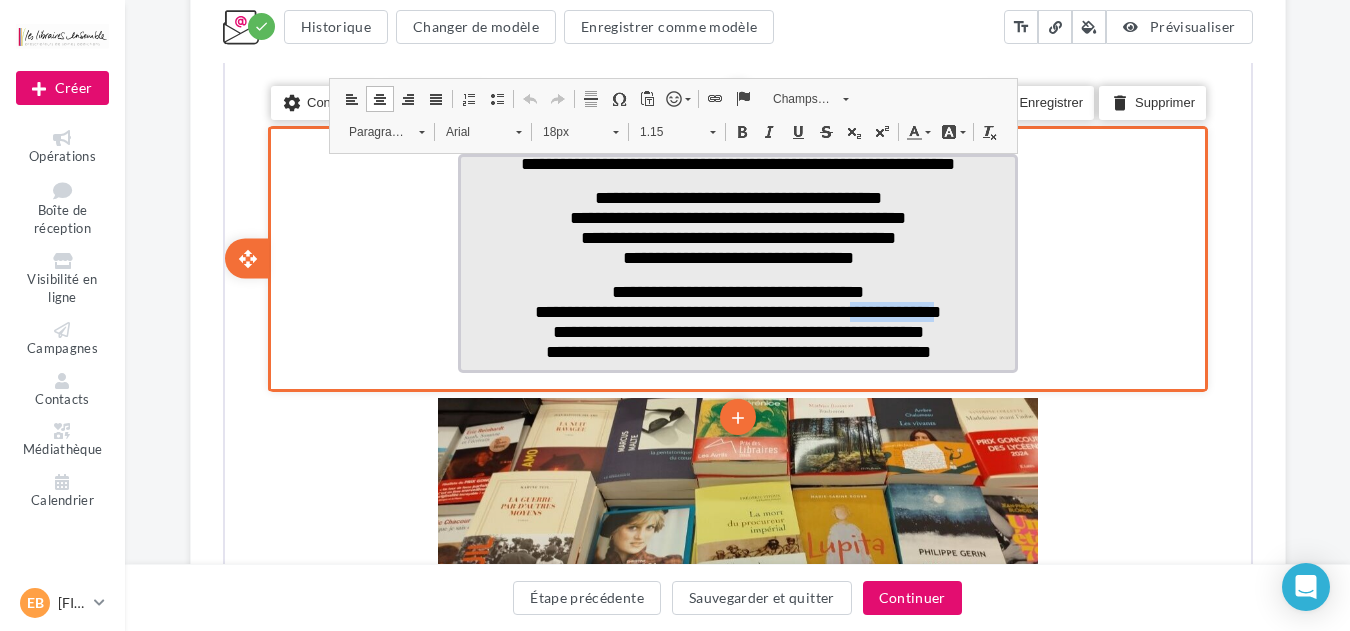 click on "**********" at bounding box center [735, 310] 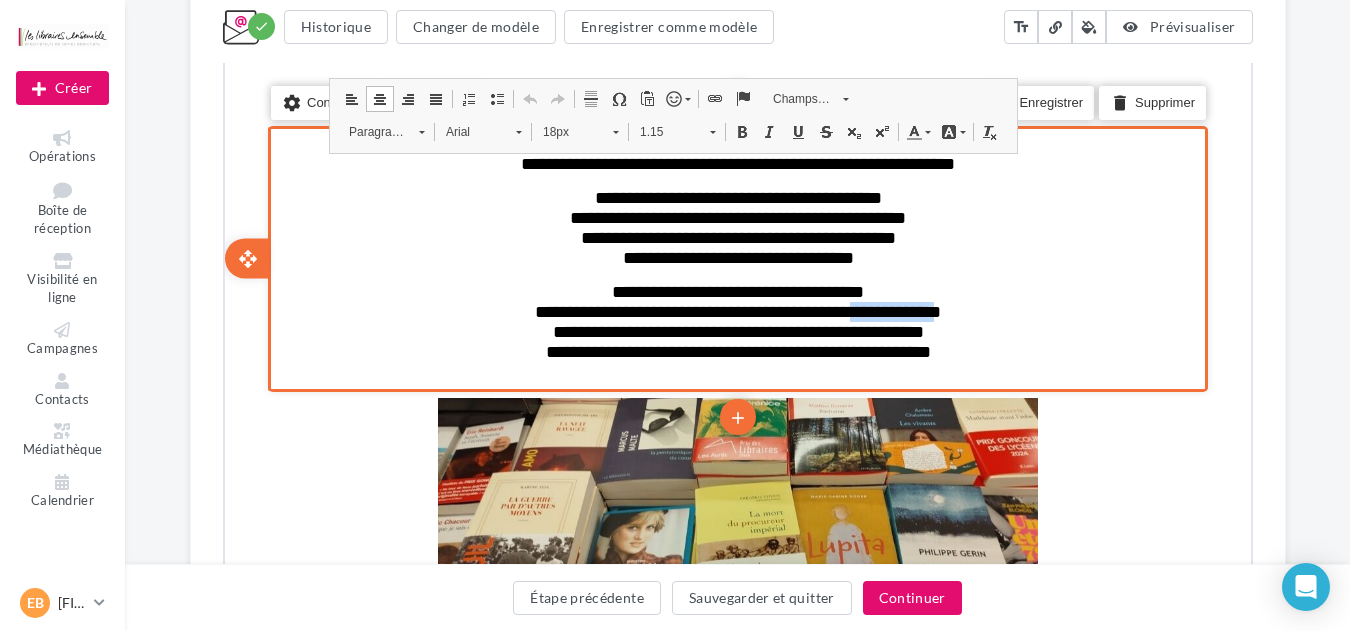 click on "settings Configurer content_copy Dupliquer add add save Enregistrer delete Supprimer" at bounding box center (735, 257) 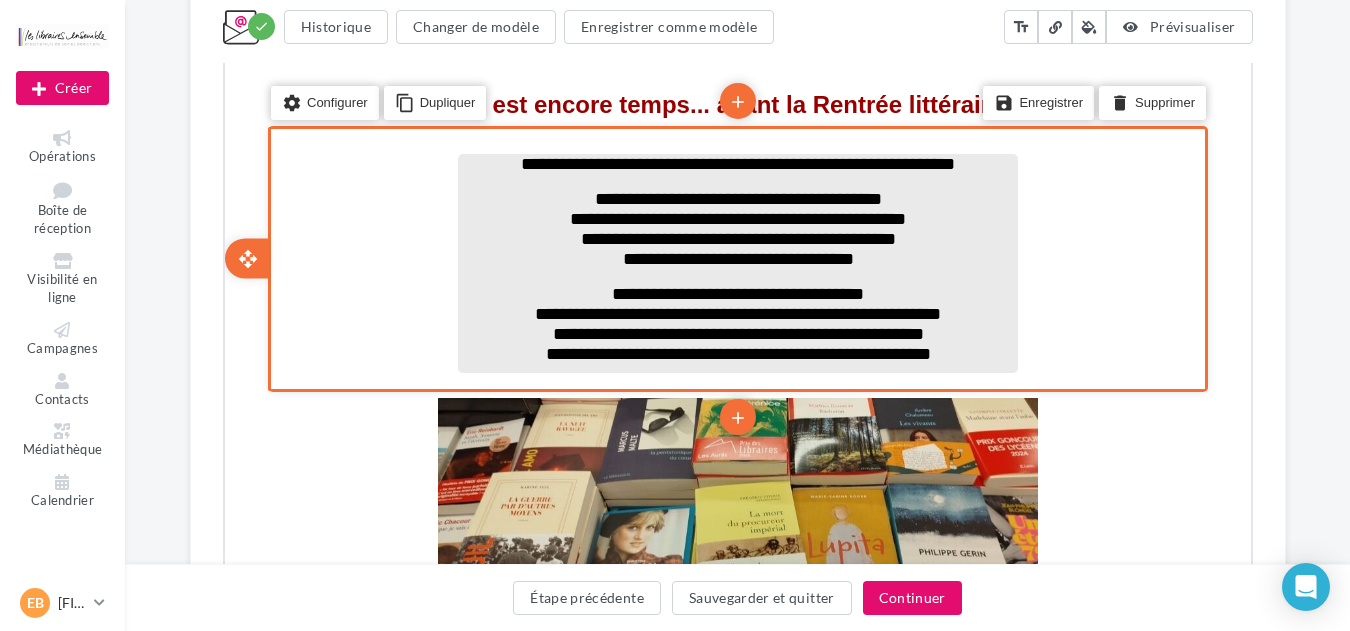 click on "**********" at bounding box center (735, 292) 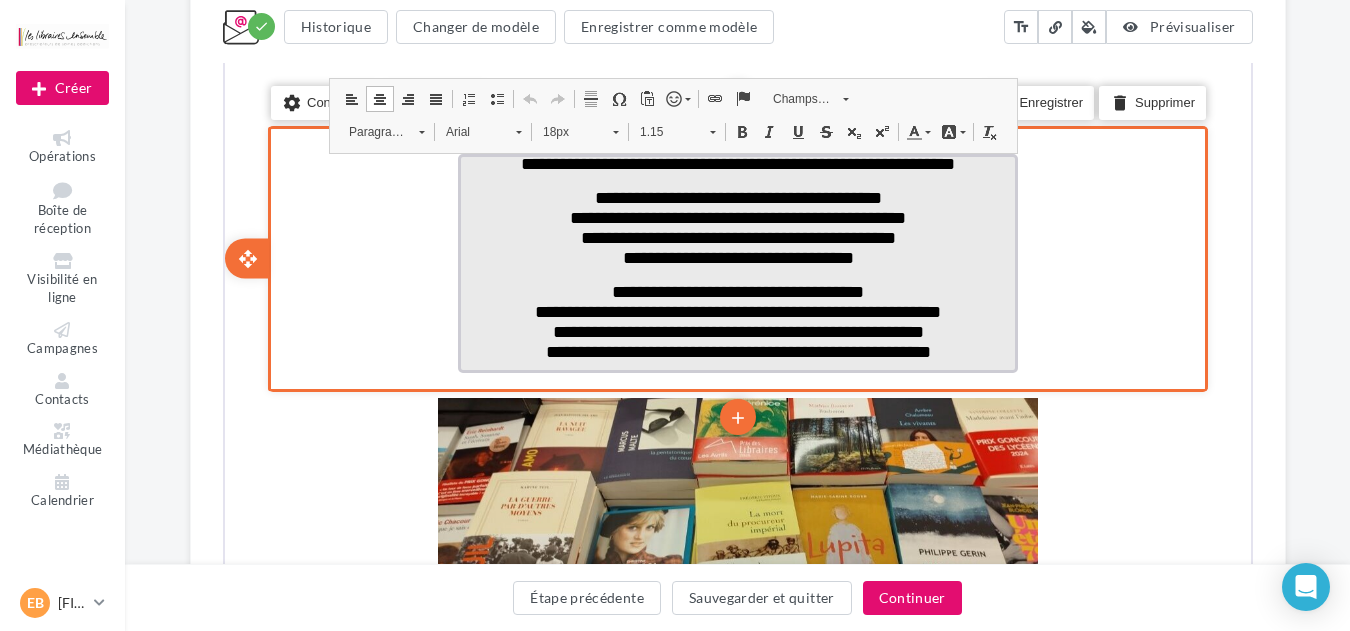 click on "**********" at bounding box center (735, 310) 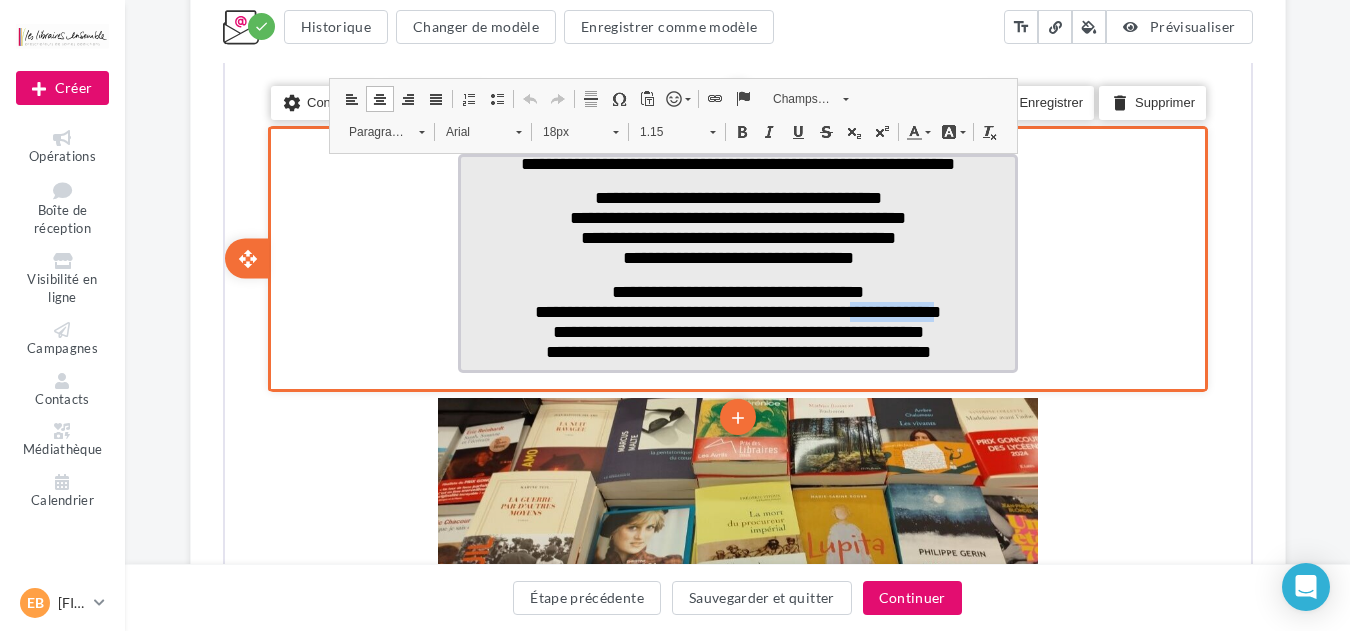 click on "**********" at bounding box center [735, 310] 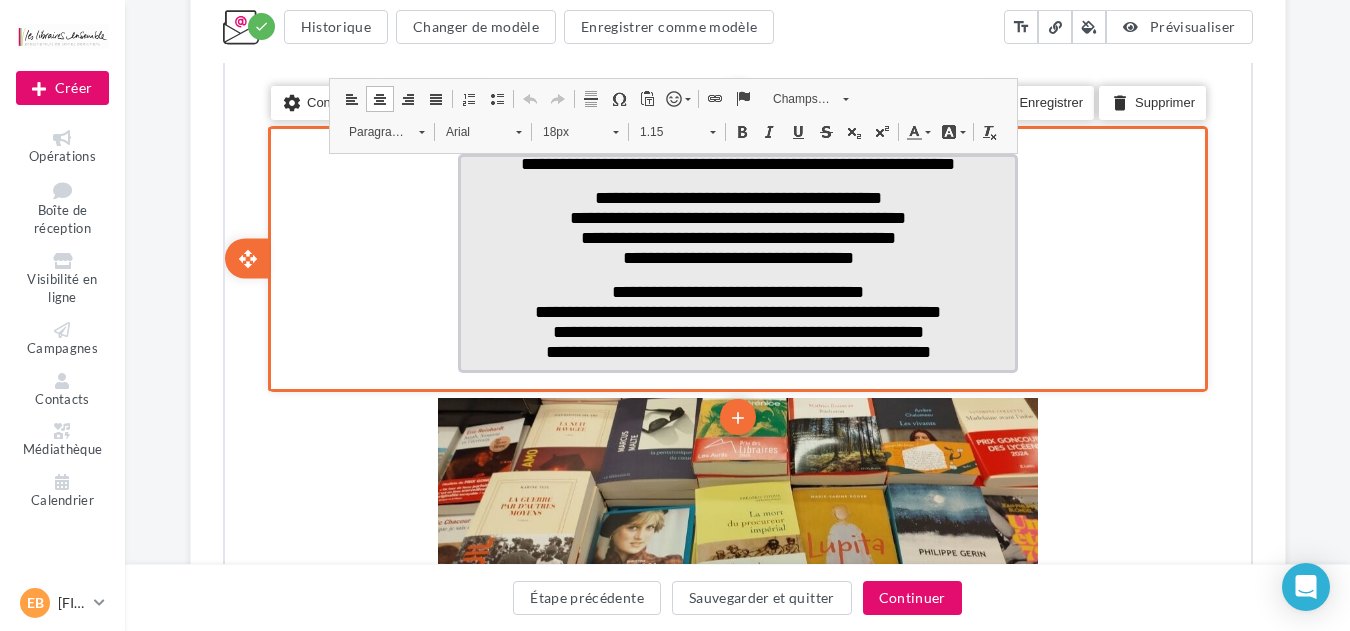 click on "**********" at bounding box center [735, 310] 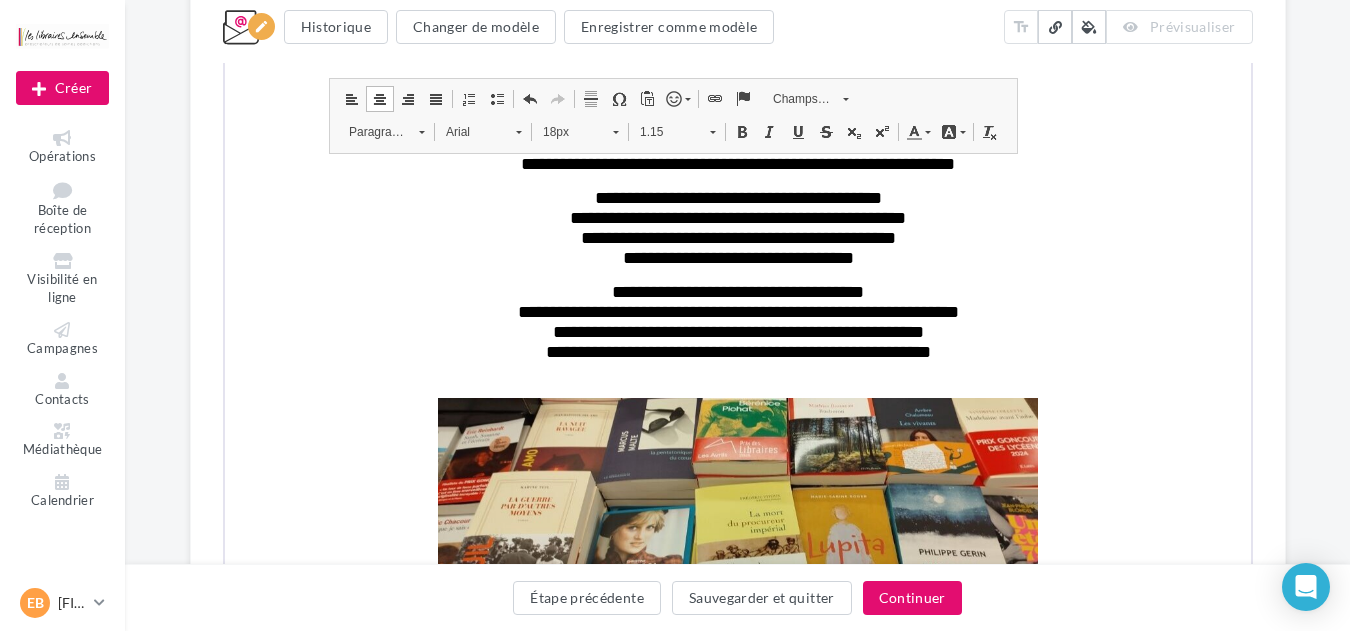 click on "**********" at bounding box center (738, 2920) 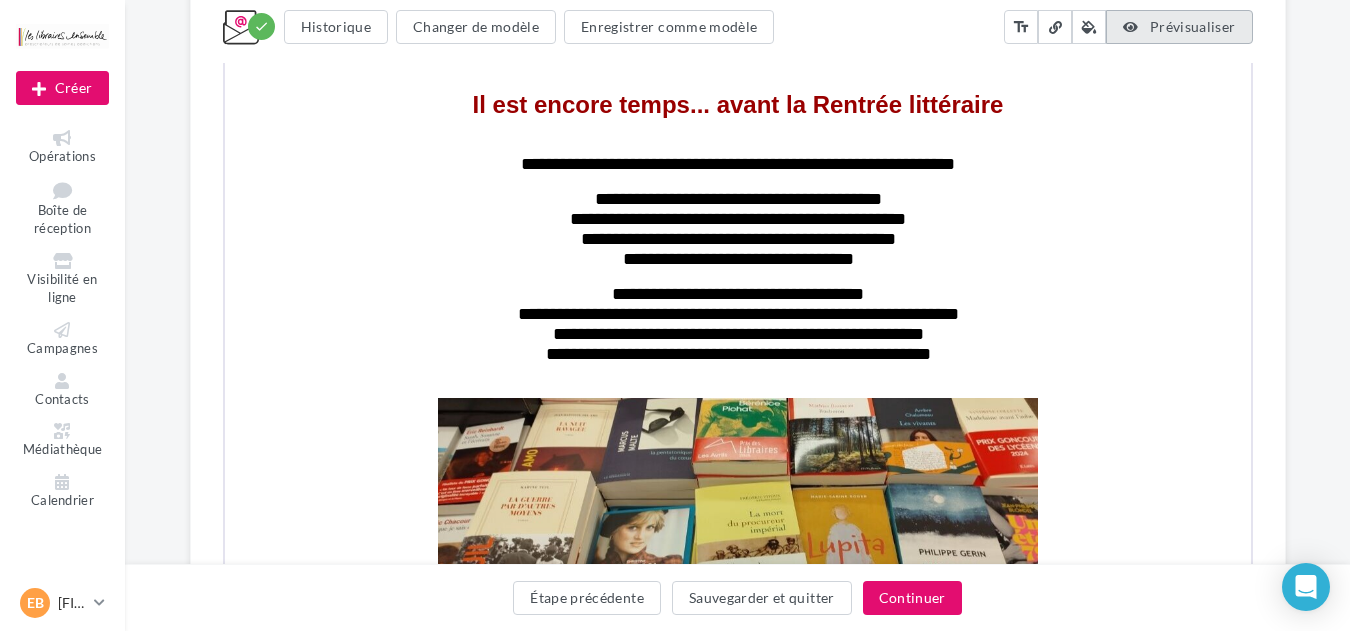 click on "Prévisualiser" at bounding box center [1193, 26] 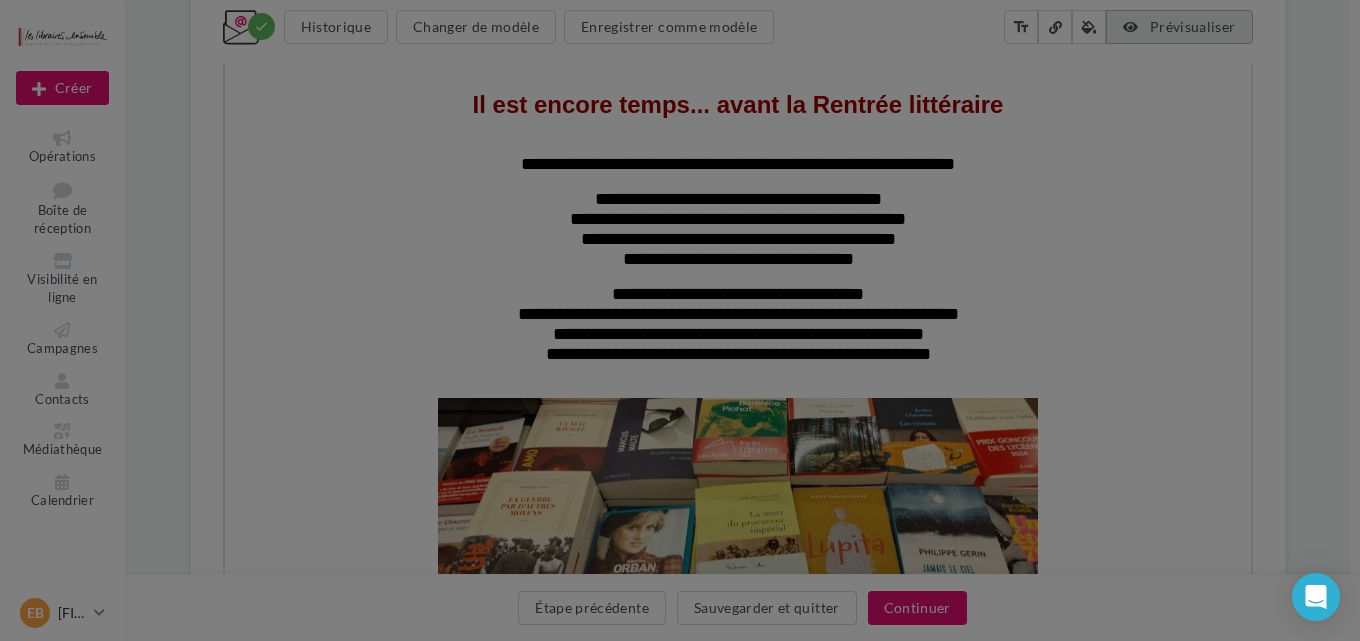 scroll, scrollTop: 0, scrollLeft: 0, axis: both 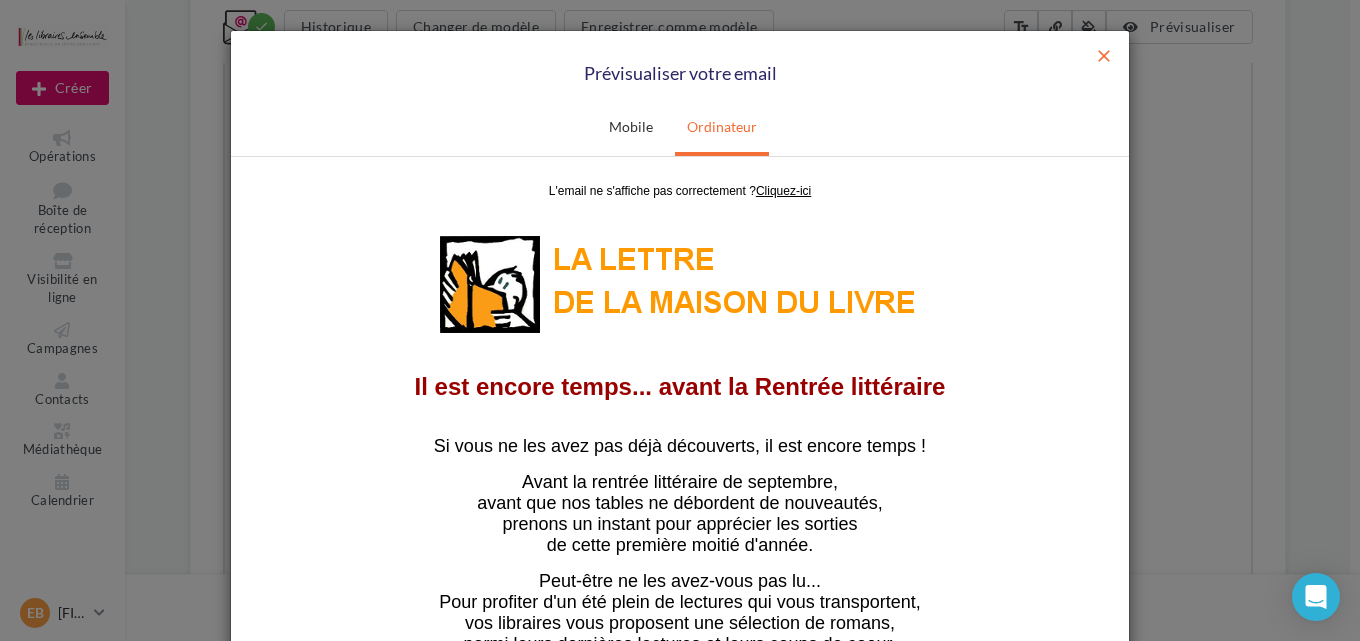 click on "close" at bounding box center (1104, 56) 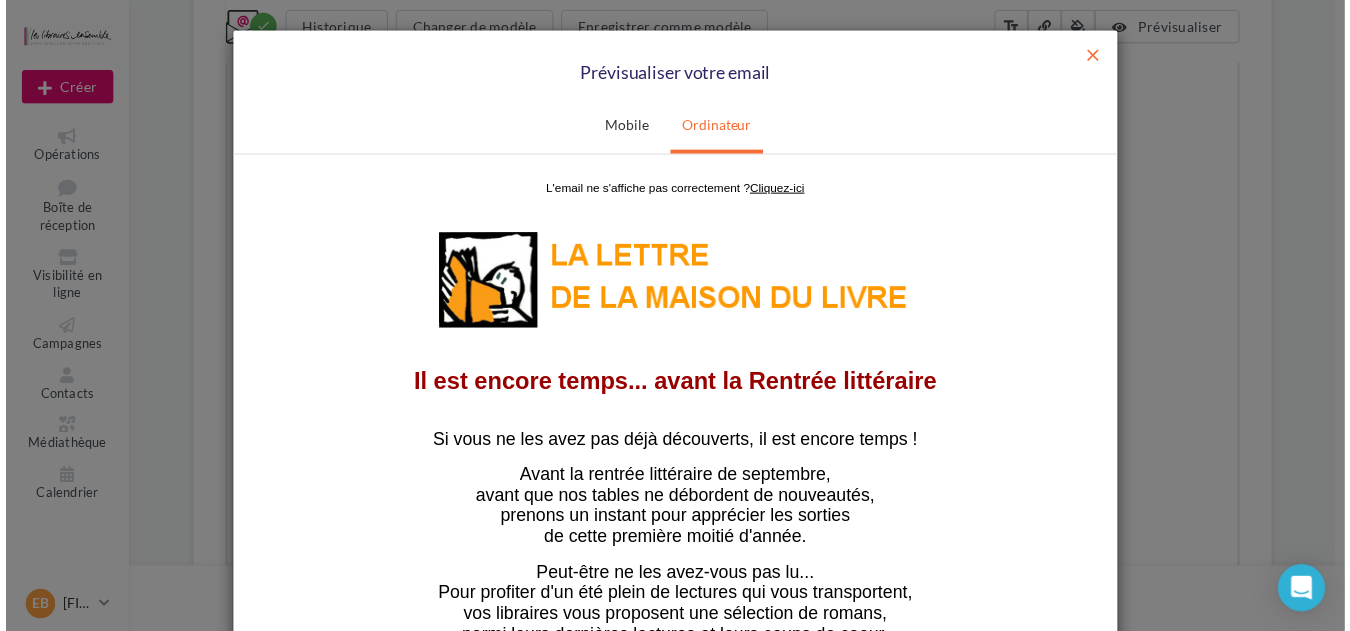 scroll, scrollTop: 0, scrollLeft: 0, axis: both 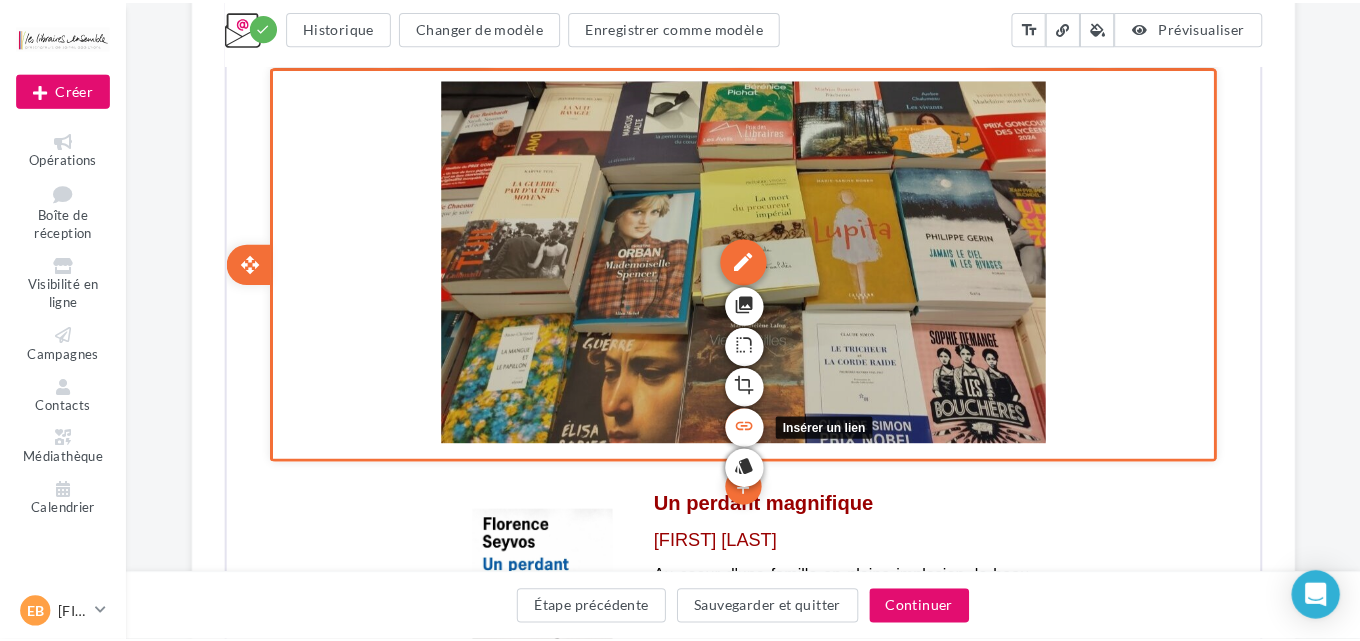 click on "link" at bounding box center [738, 417] 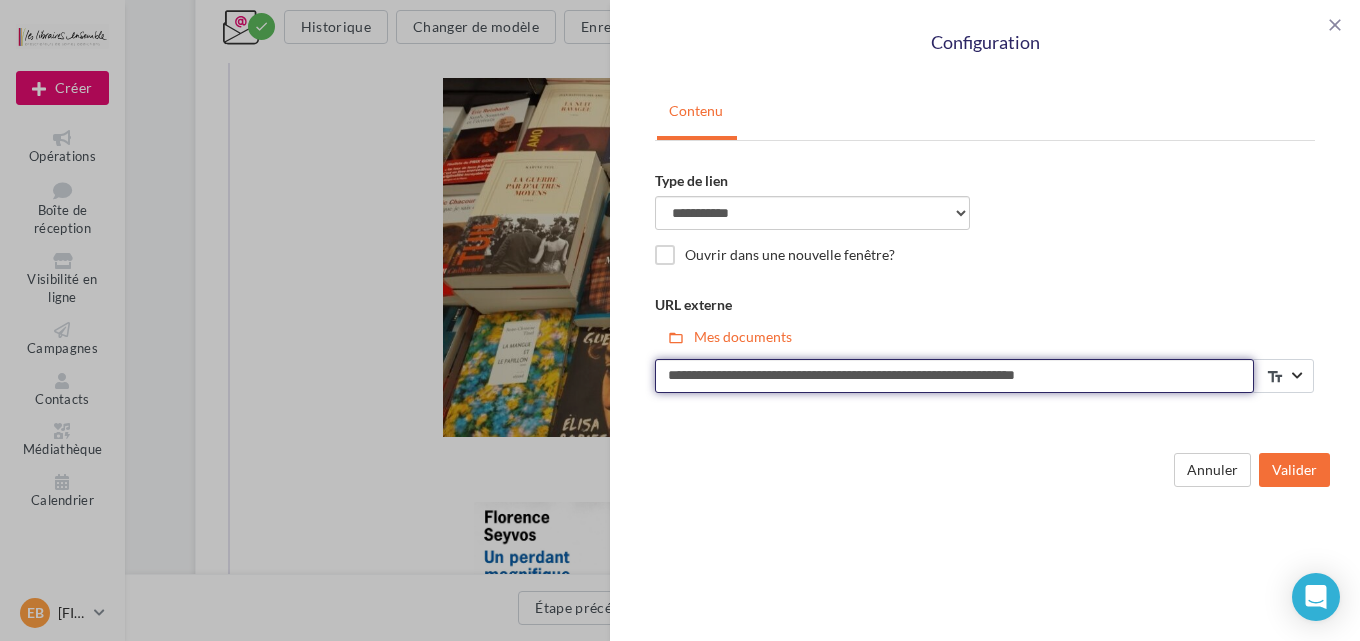 click on "**********" at bounding box center (954, 376) 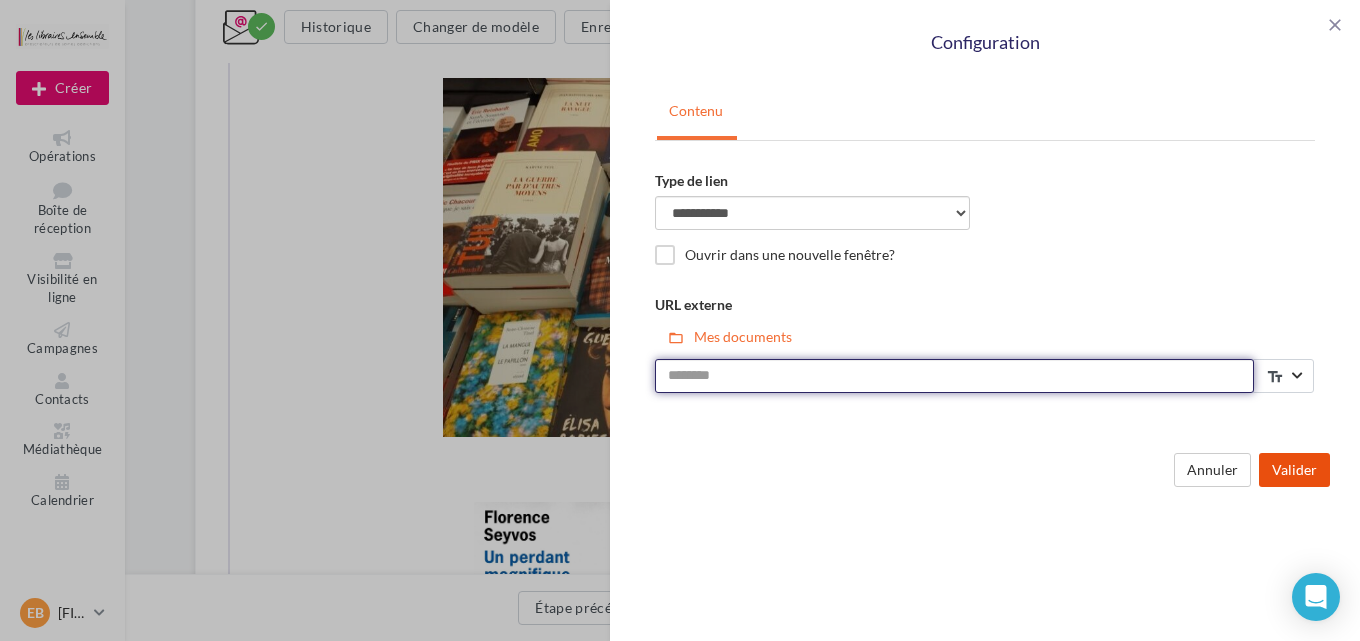 type 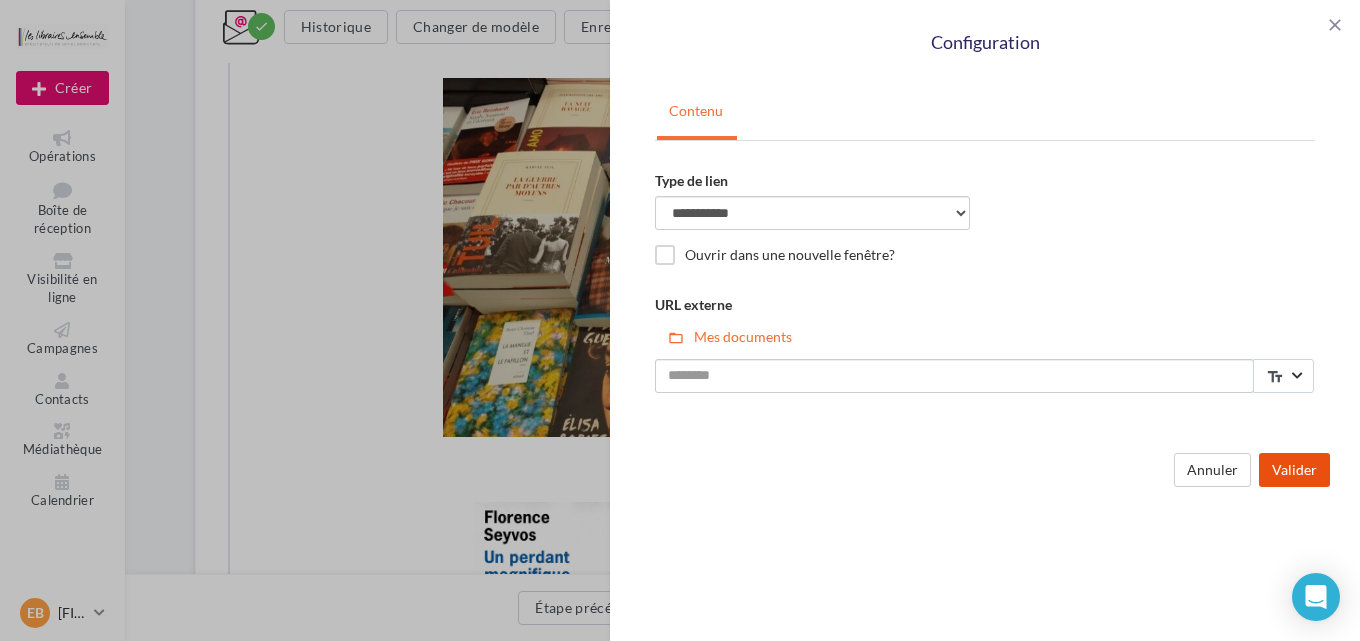 click on "Valider" at bounding box center [1294, 470] 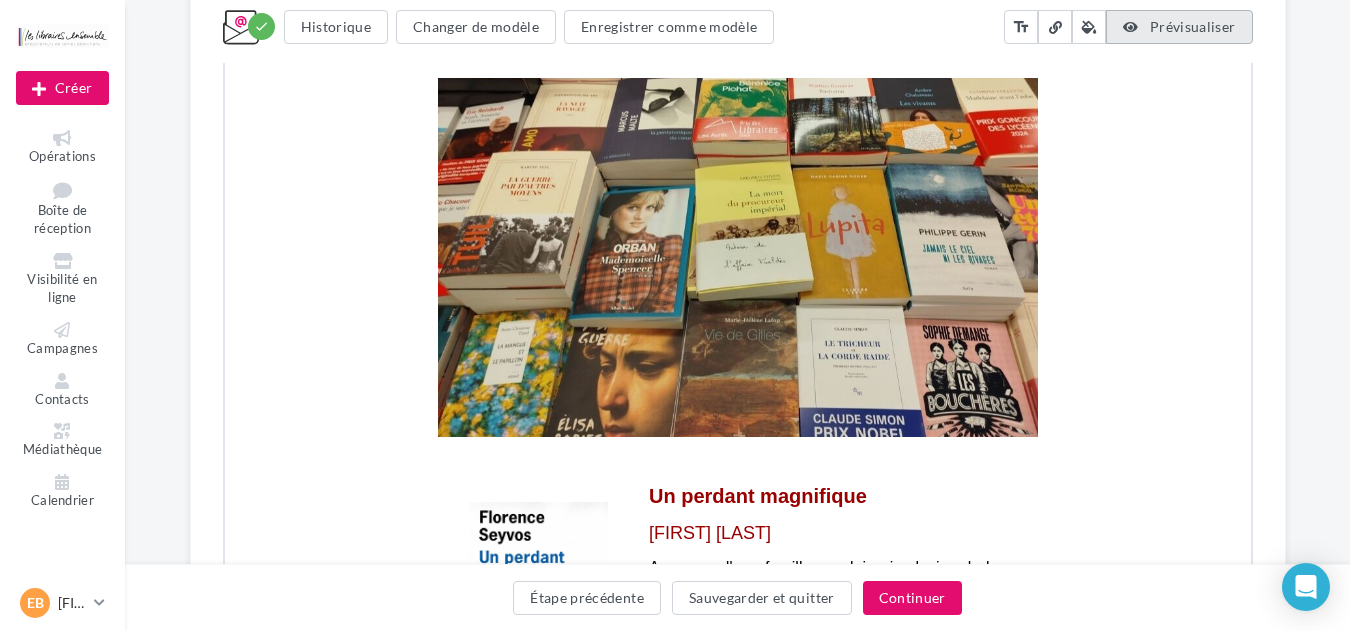 click on "Prévisualiser" at bounding box center [1193, 26] 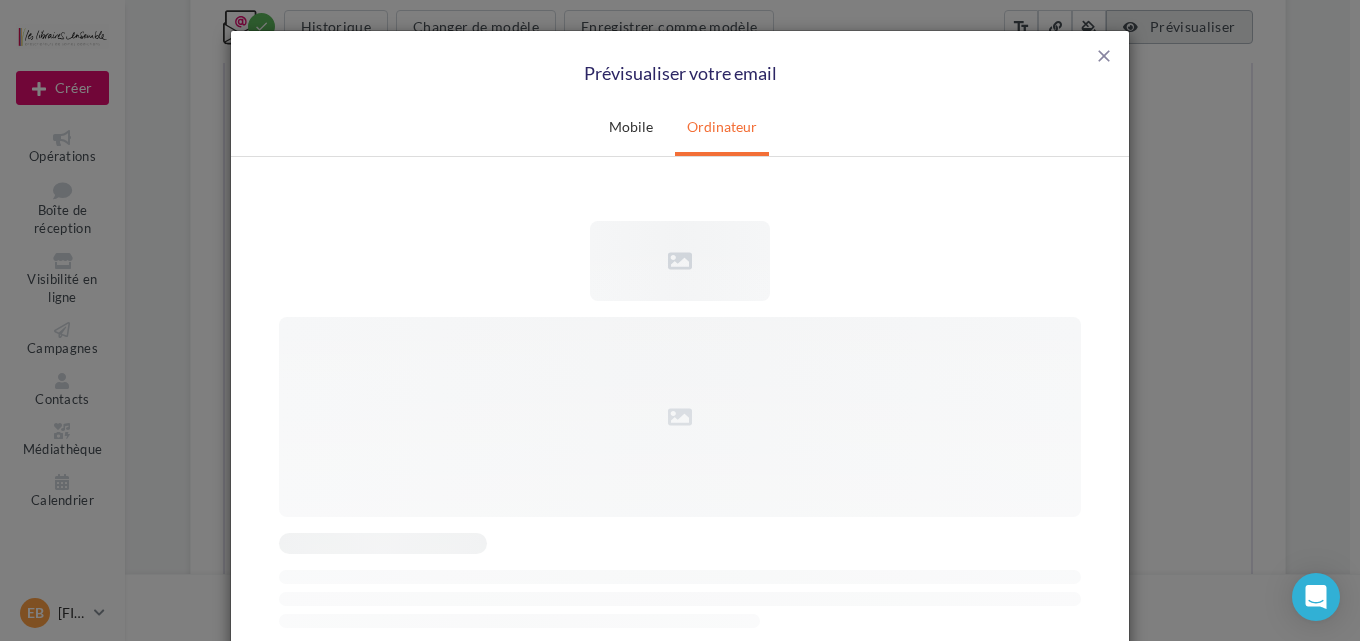scroll, scrollTop: 0, scrollLeft: 0, axis: both 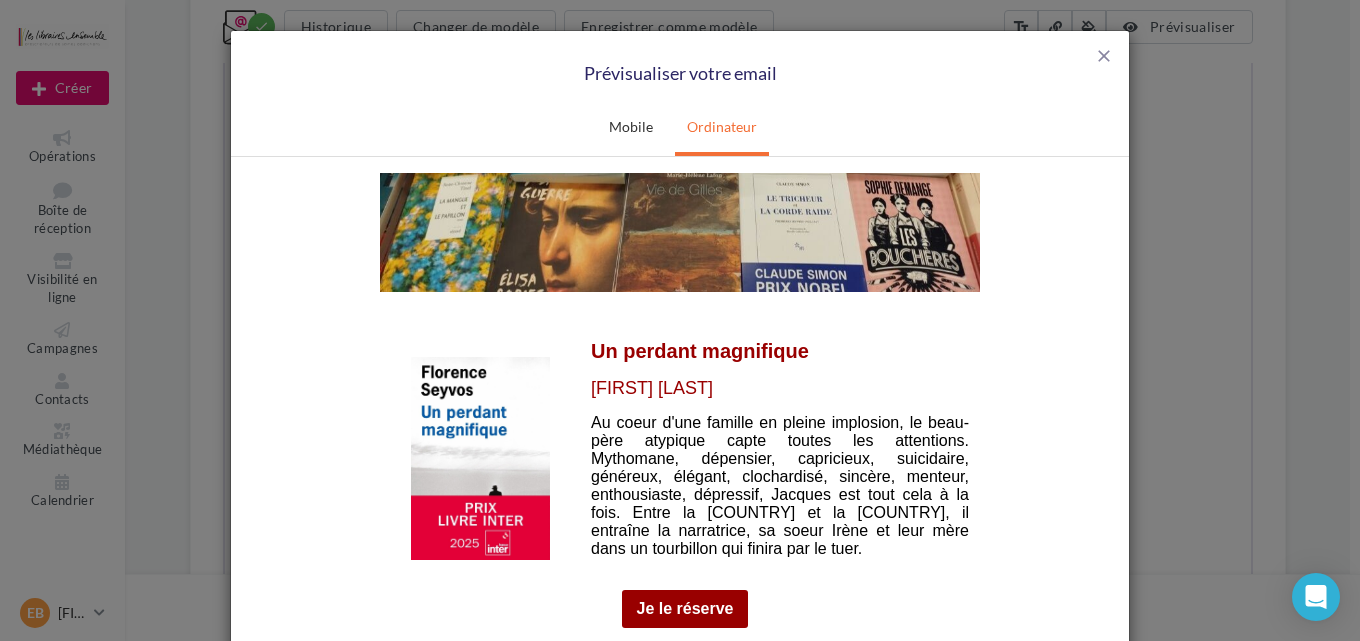 click at bounding box center [480, 457] 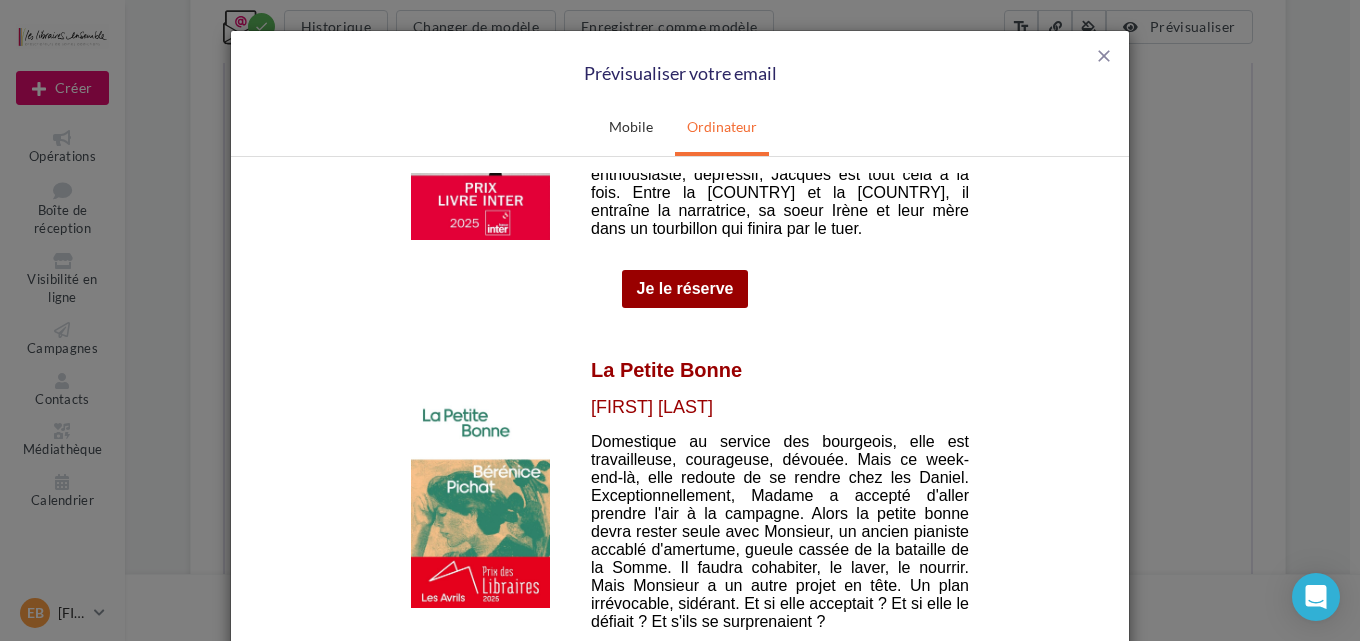 scroll, scrollTop: 1173, scrollLeft: 0, axis: vertical 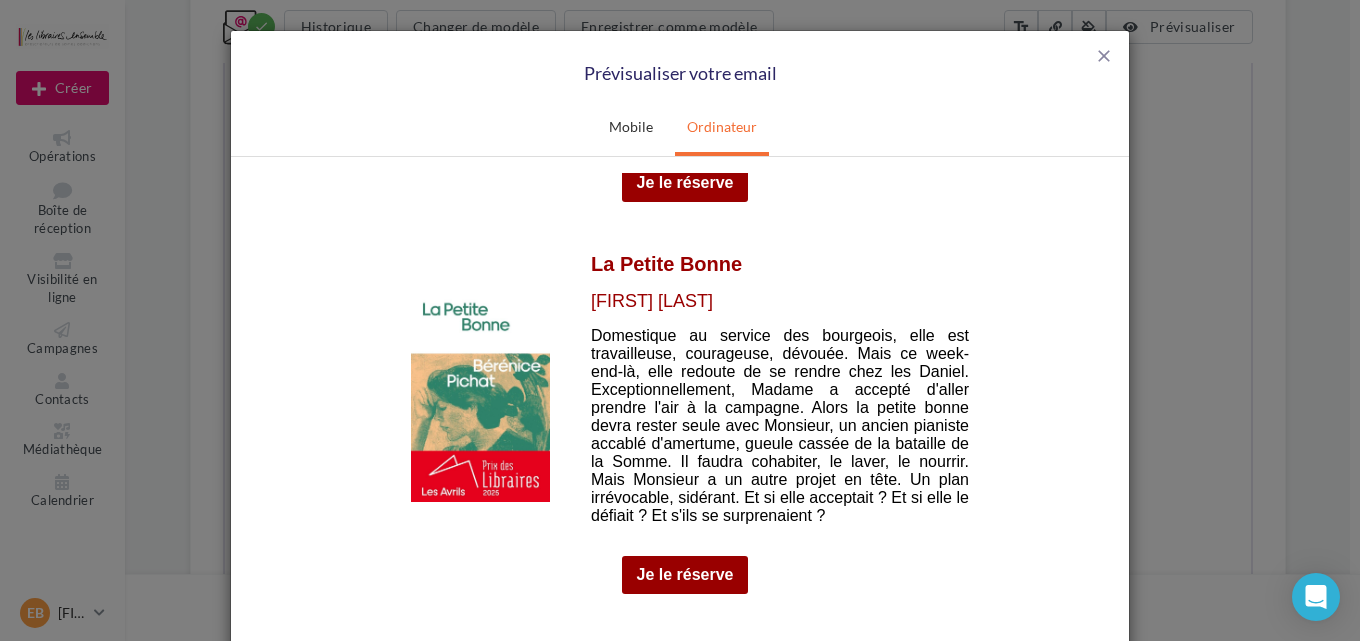 click at bounding box center (480, 398) 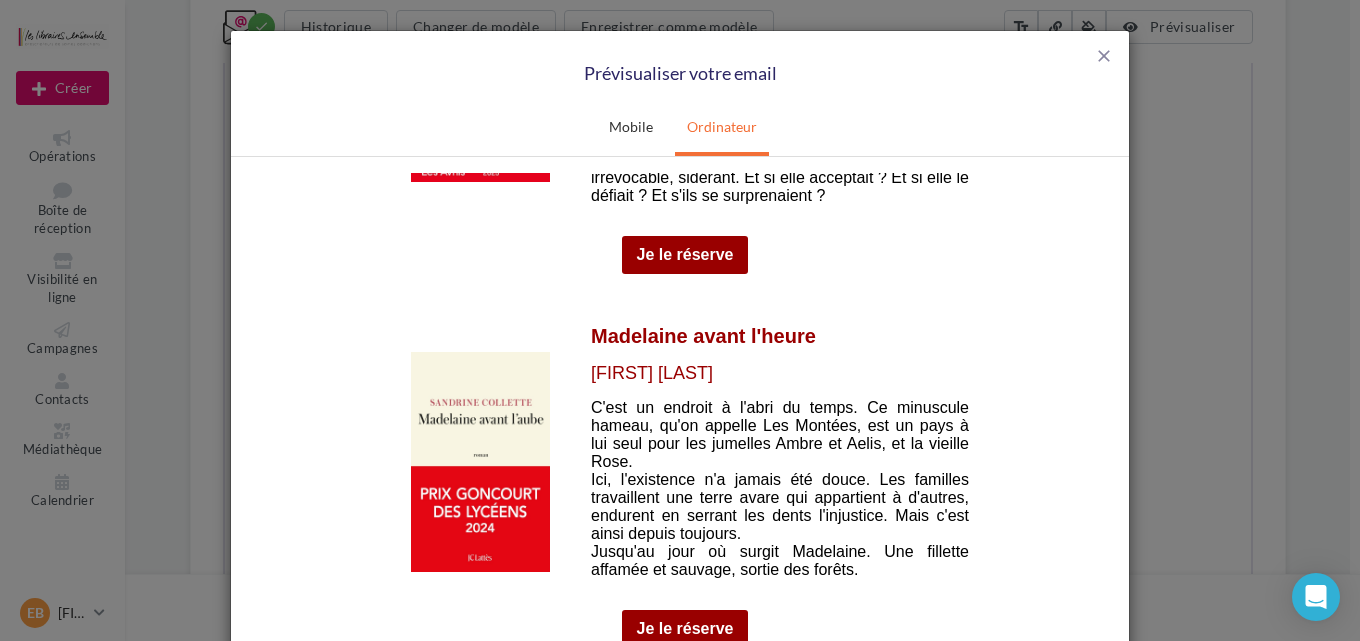scroll, scrollTop: 1600, scrollLeft: 0, axis: vertical 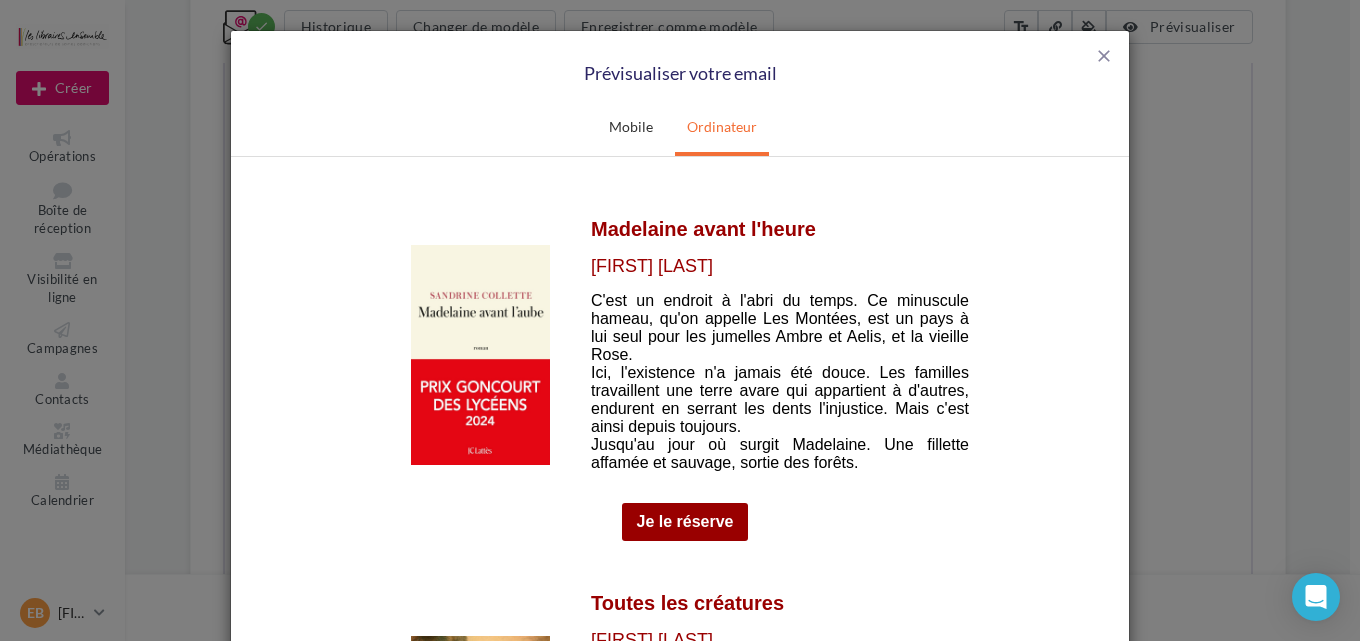 click at bounding box center [480, 354] 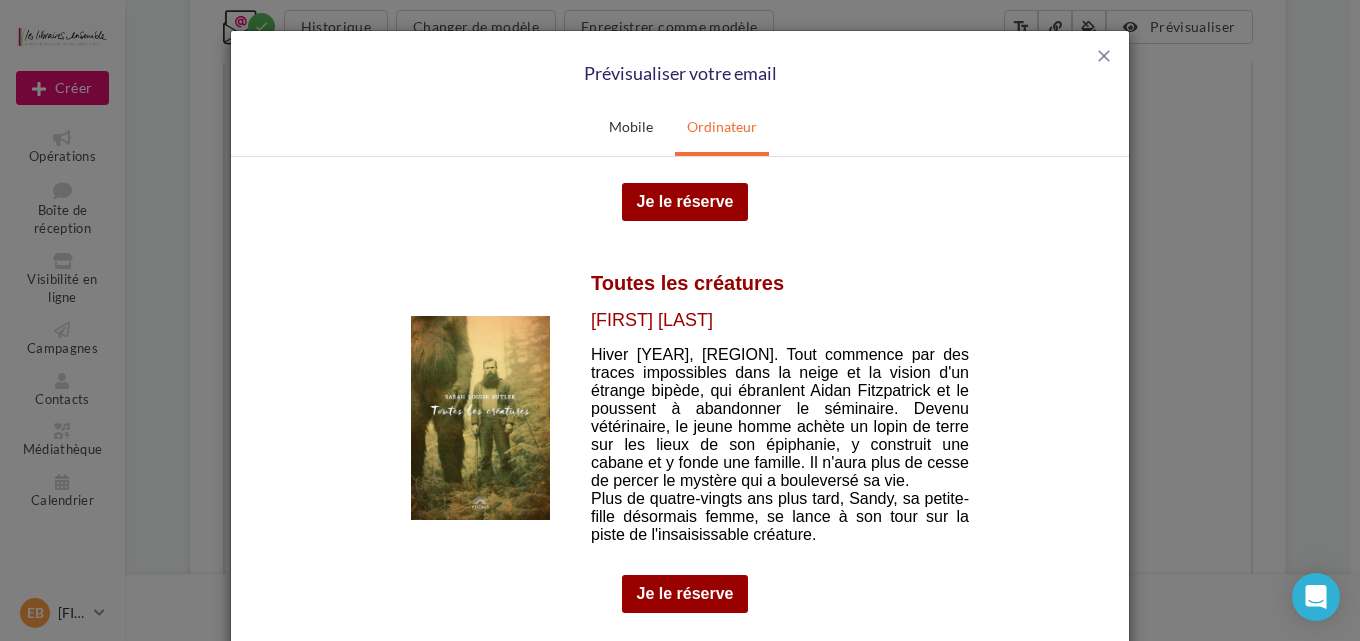 scroll, scrollTop: 2027, scrollLeft: 0, axis: vertical 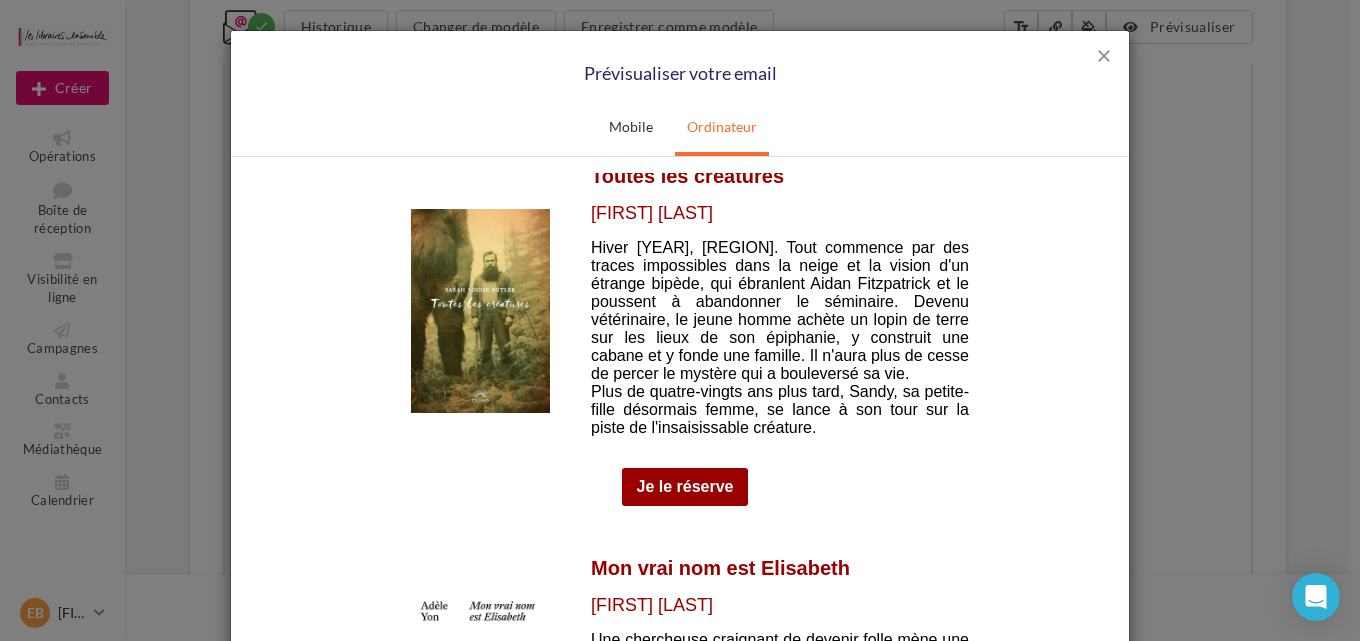 click at bounding box center [480, 310] 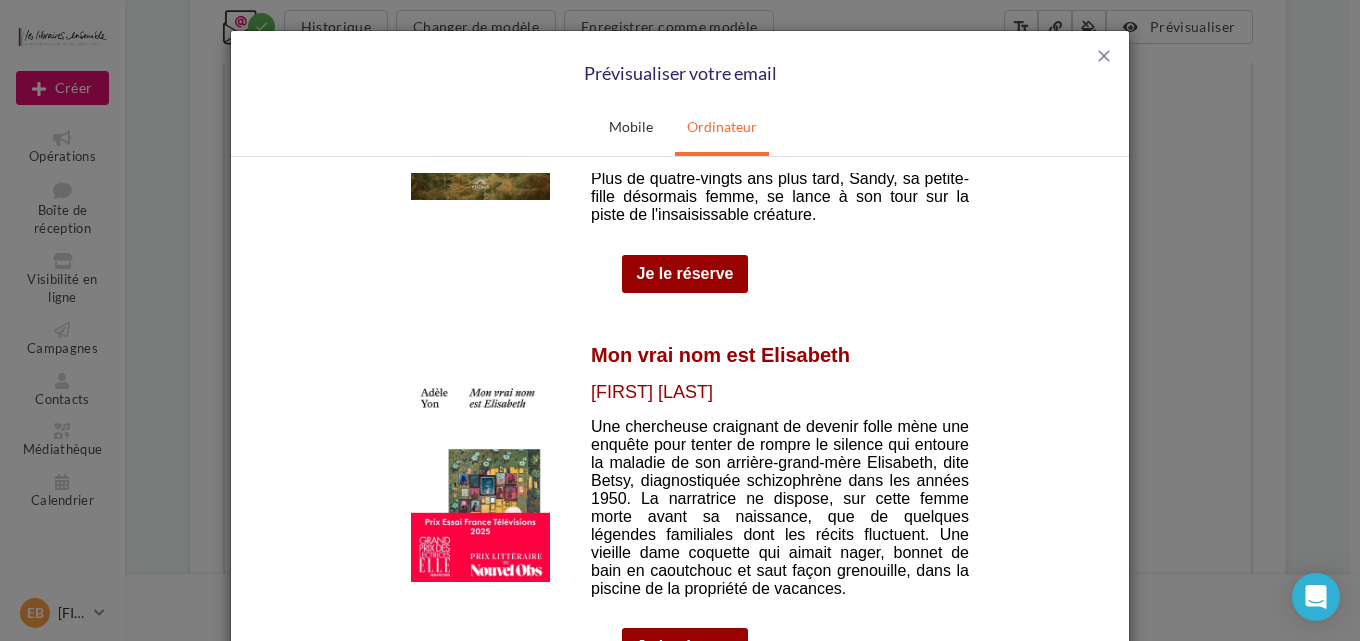 scroll, scrollTop: 2347, scrollLeft: 0, axis: vertical 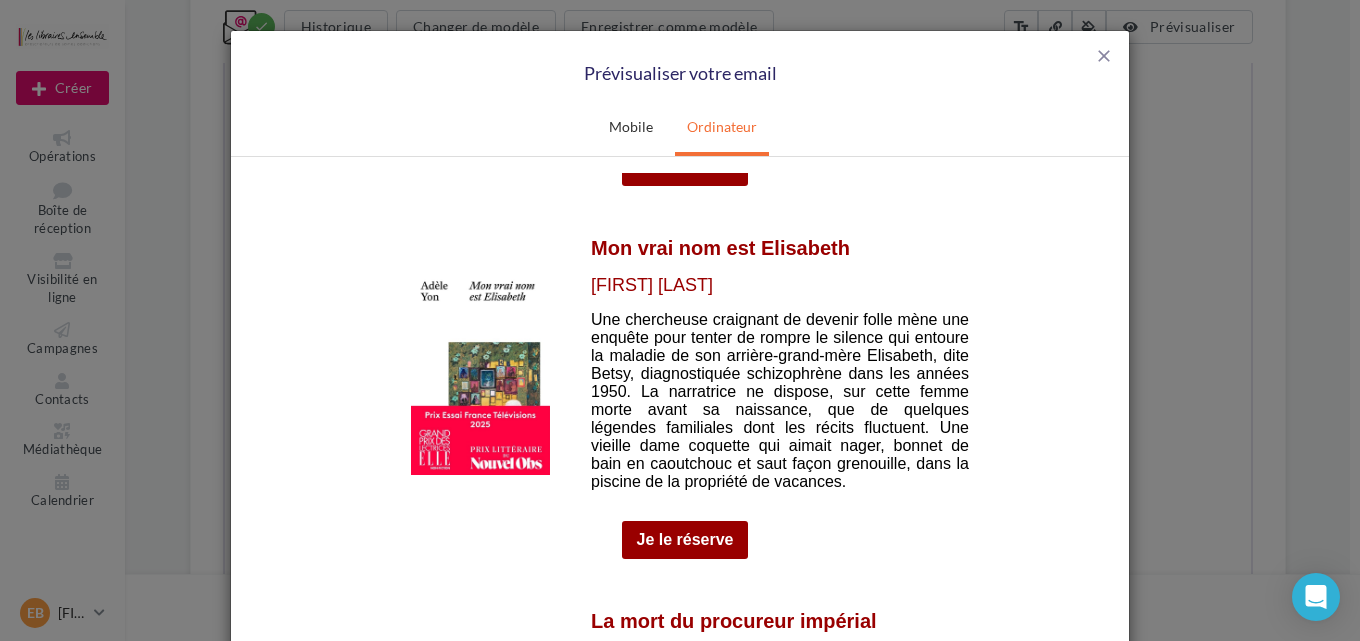 click at bounding box center [480, 372] 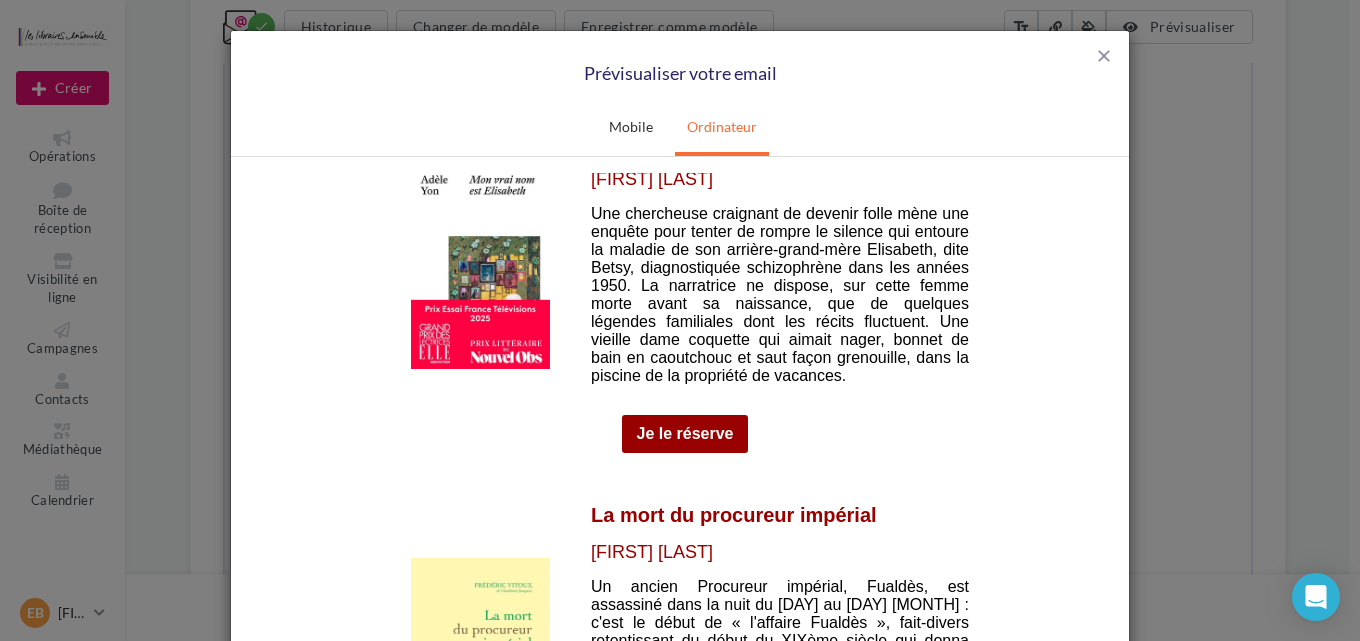 scroll, scrollTop: 2667, scrollLeft: 0, axis: vertical 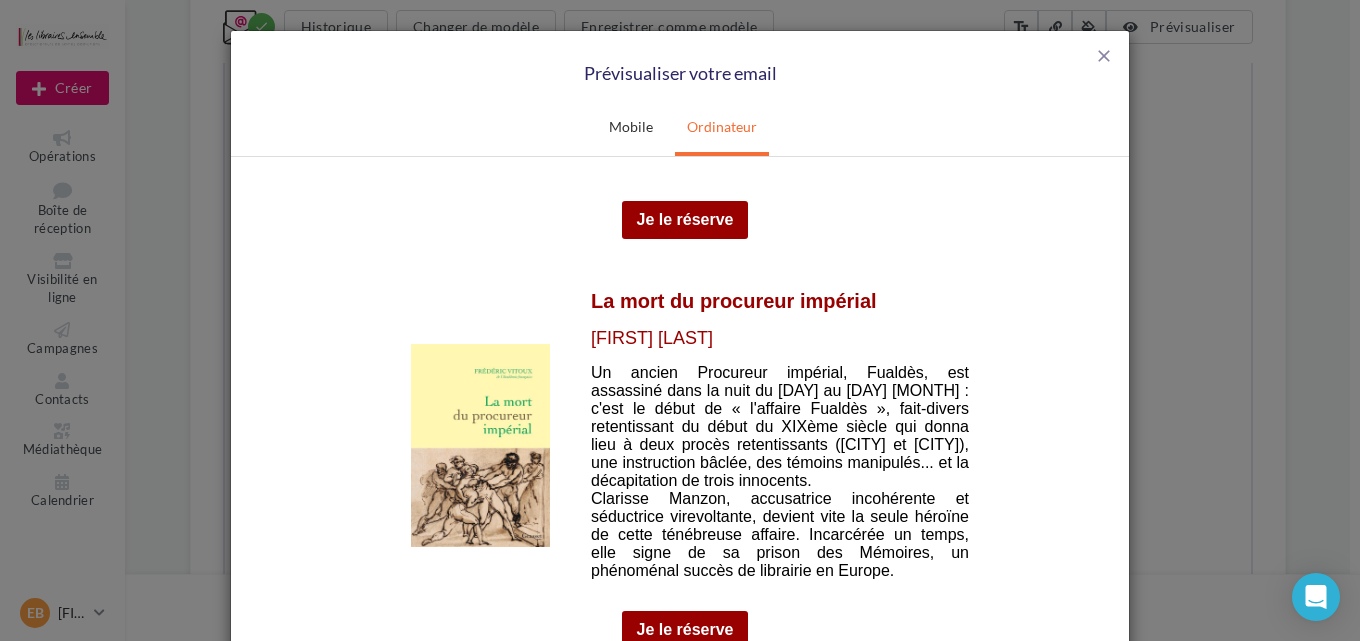 click at bounding box center (480, 444) 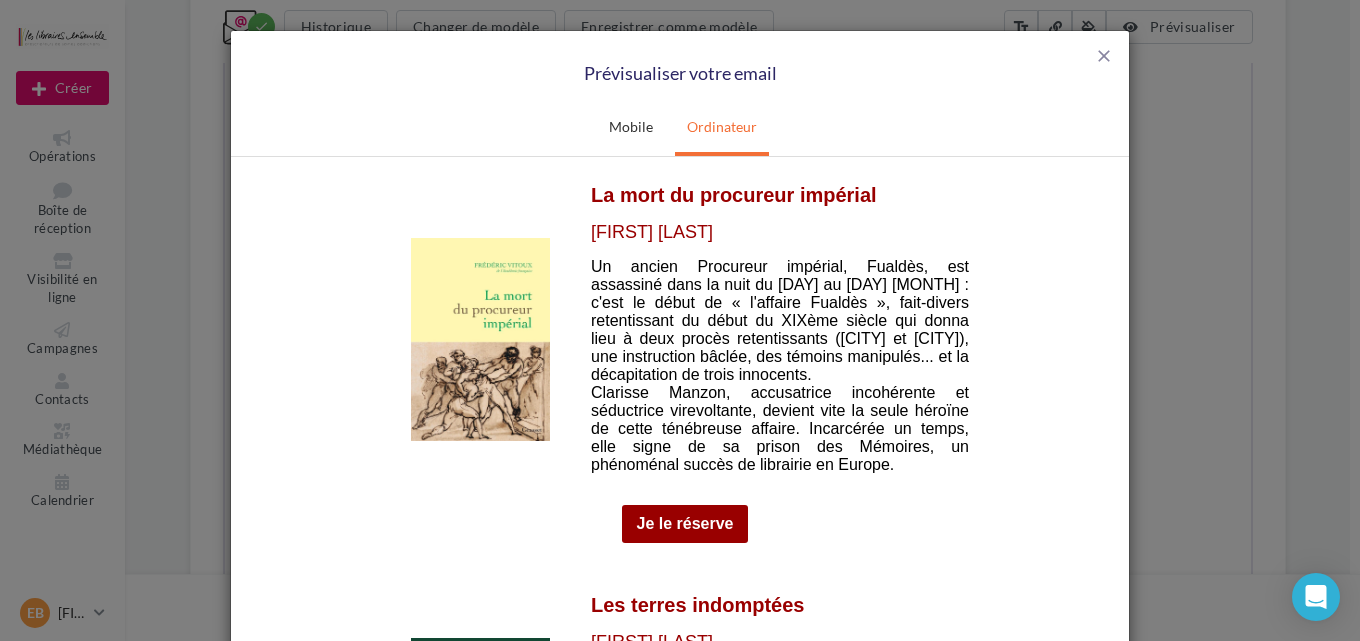 click on "Je le réserve" at bounding box center [685, 523] 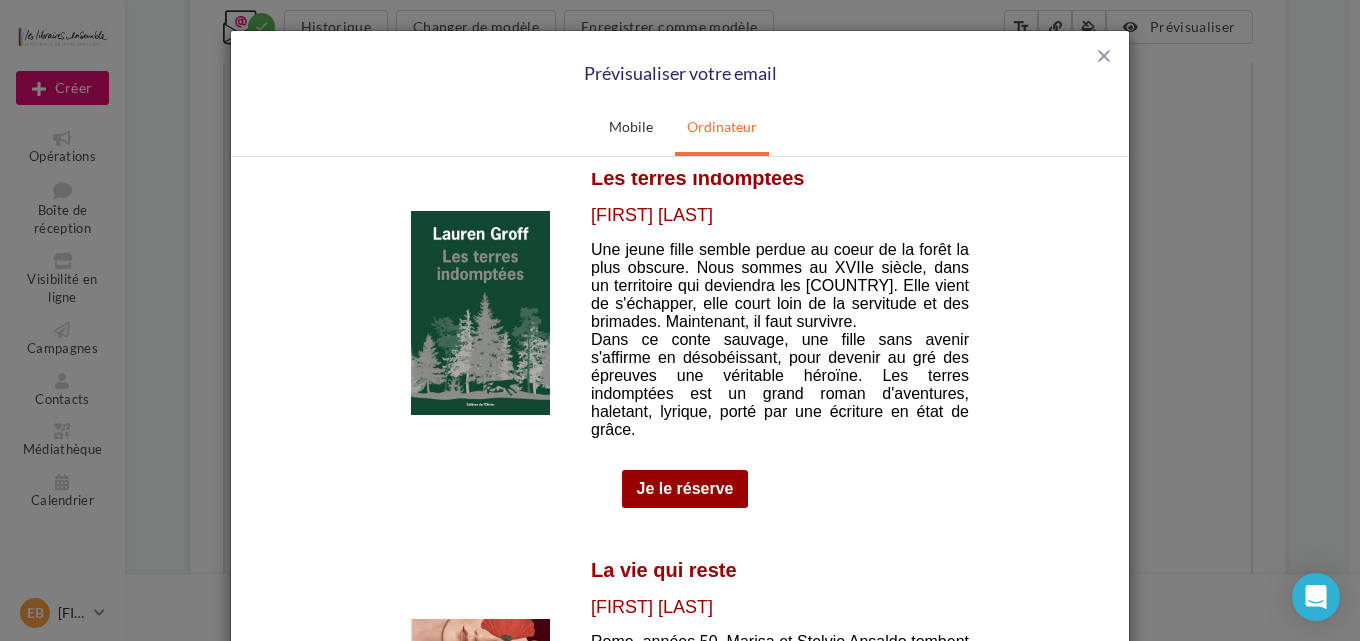 scroll, scrollTop: 3093, scrollLeft: 0, axis: vertical 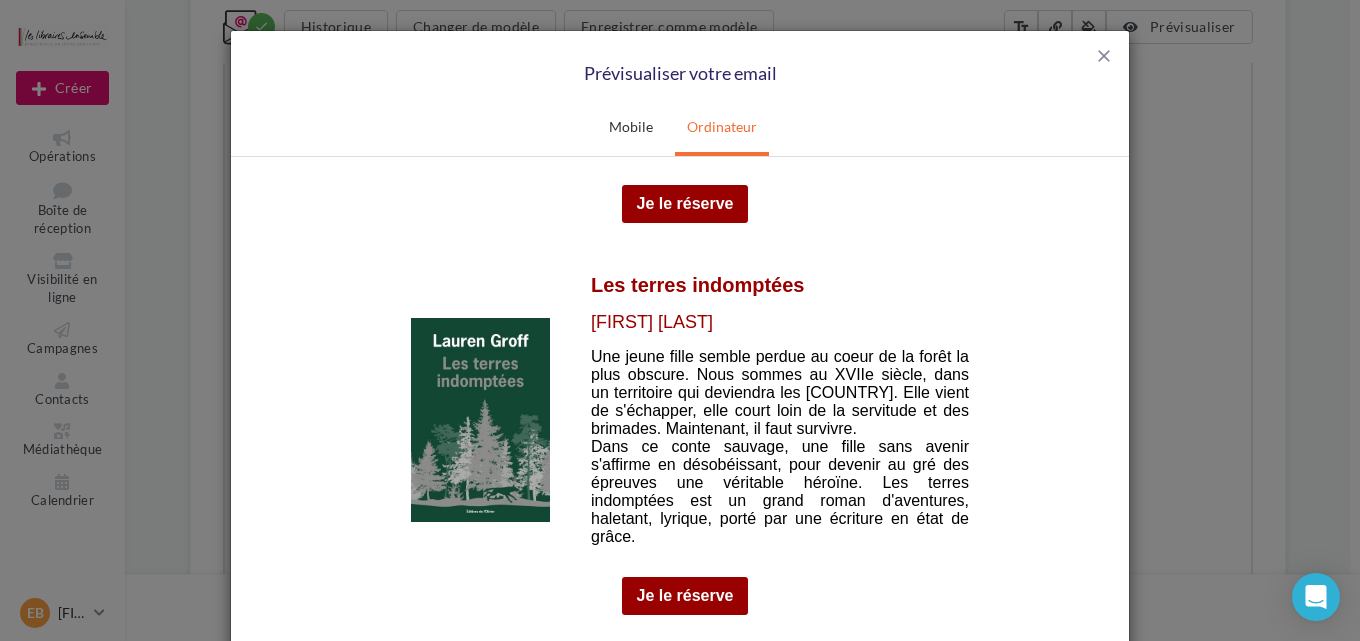 click at bounding box center (480, 419) 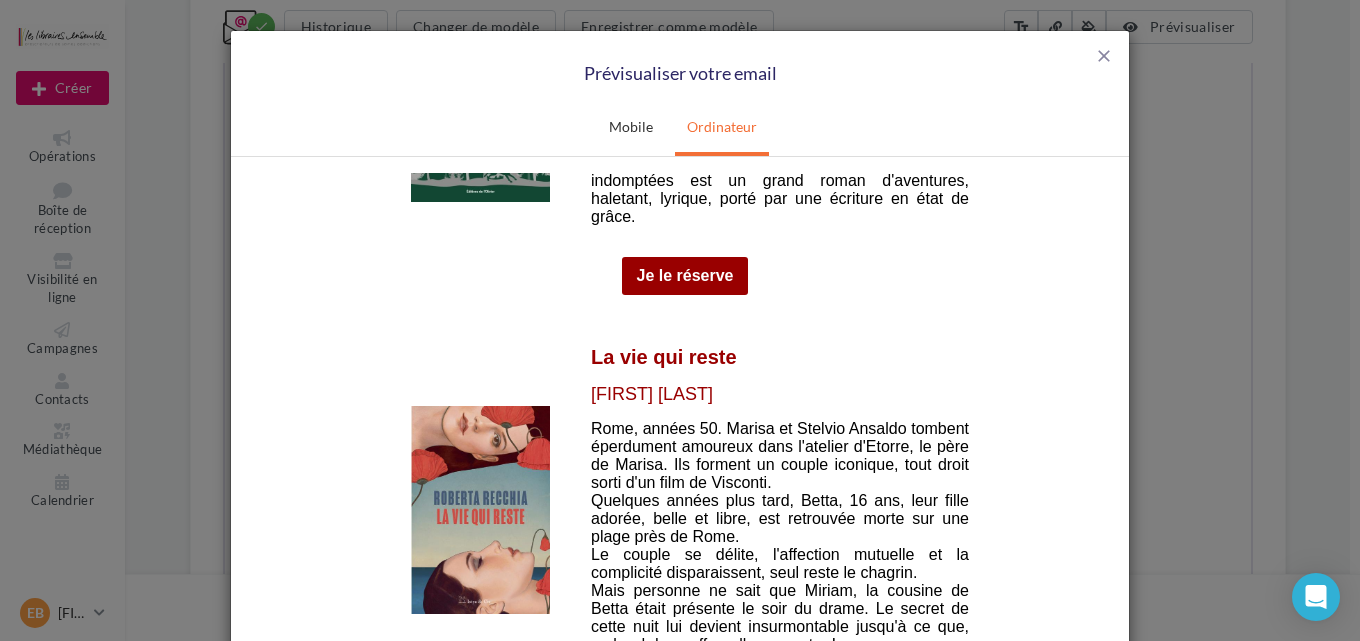 scroll, scrollTop: 3520, scrollLeft: 0, axis: vertical 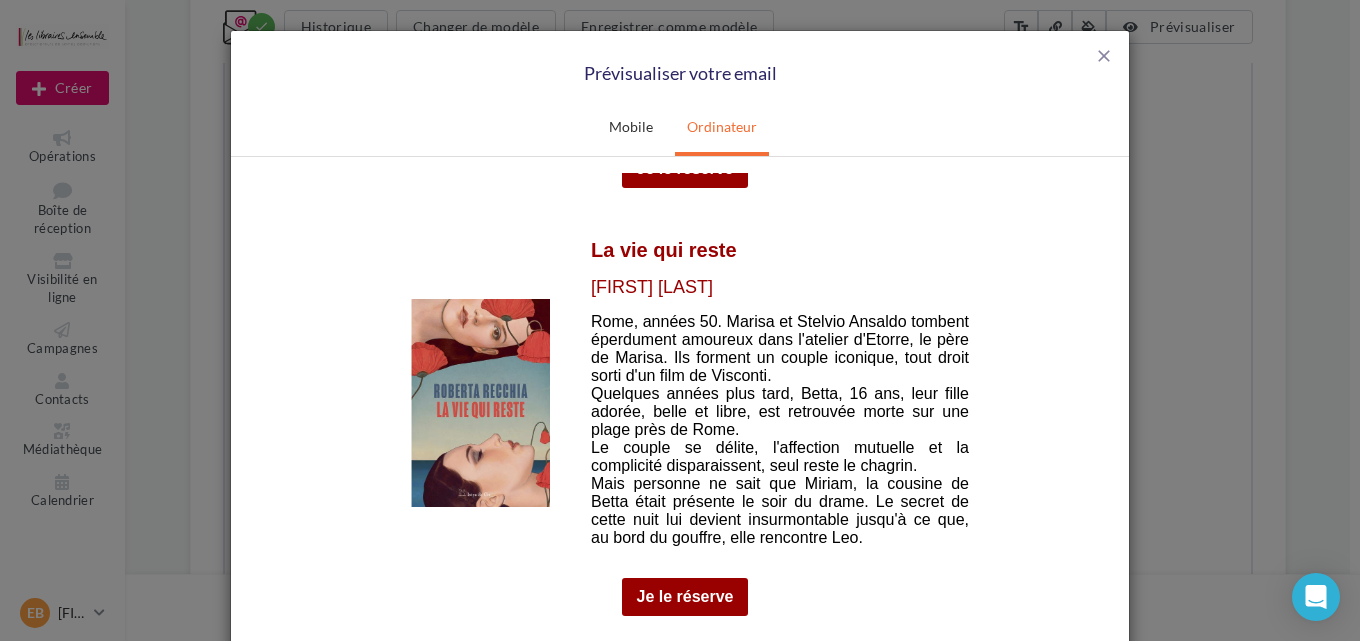 click at bounding box center (480, 402) 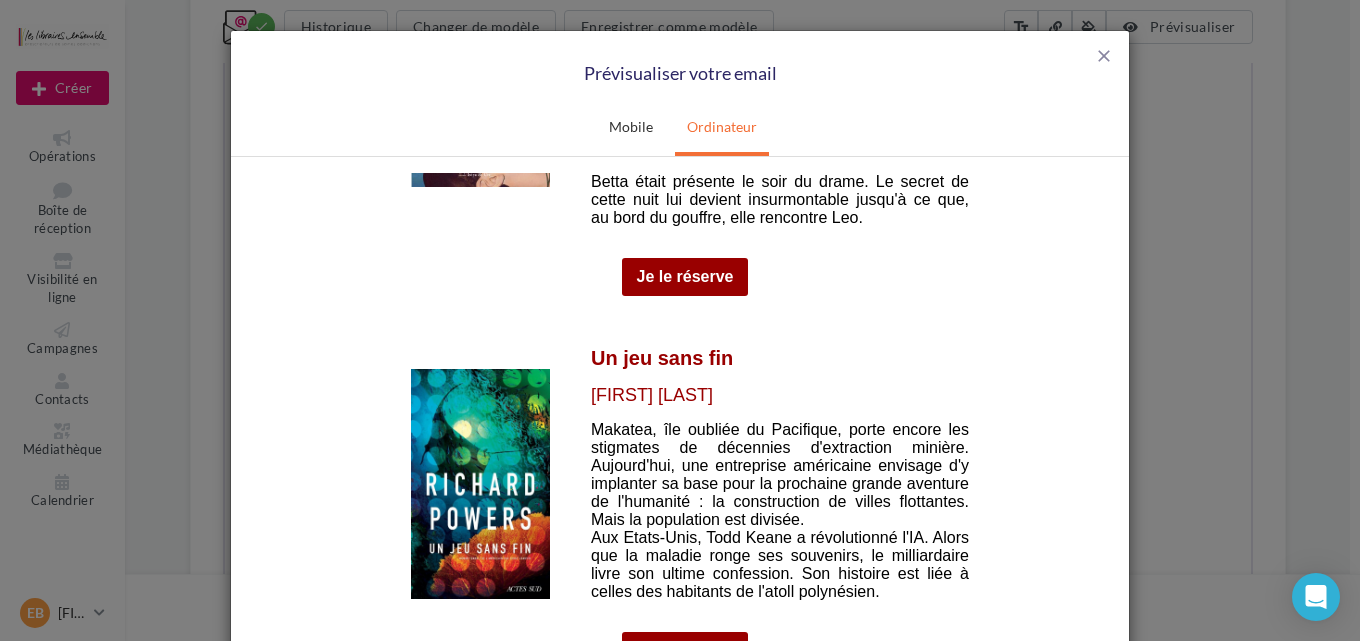 scroll, scrollTop: 3947, scrollLeft: 0, axis: vertical 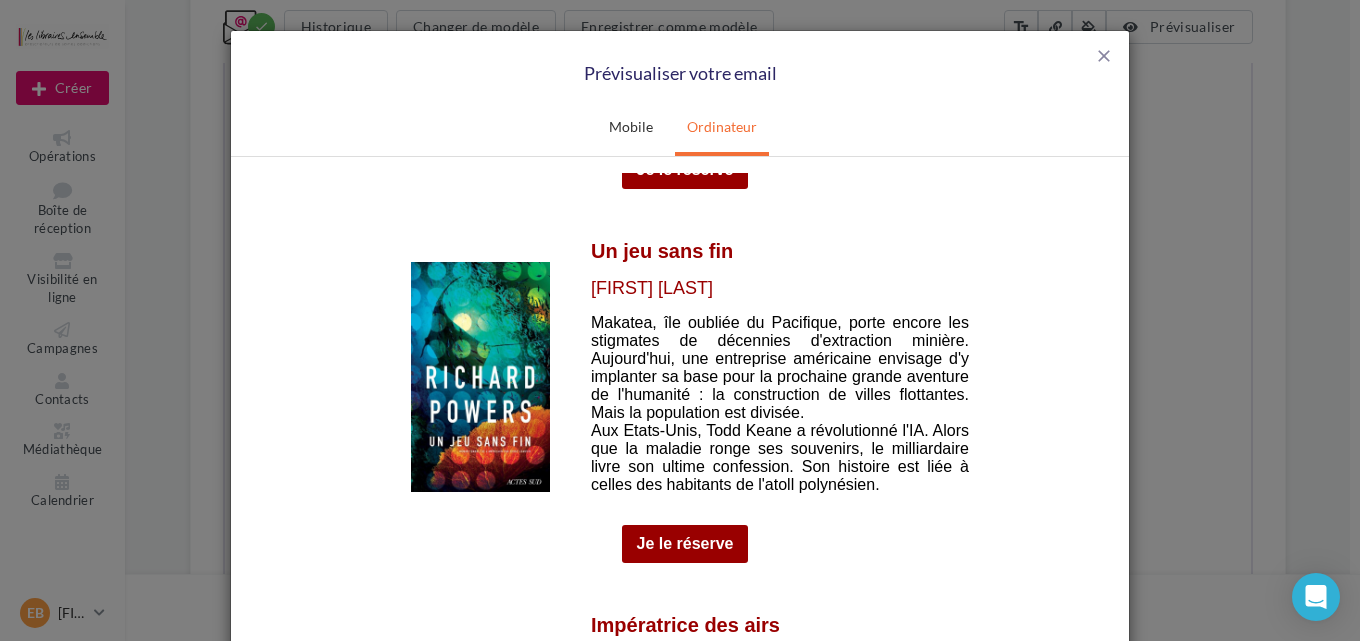 click at bounding box center (480, 376) 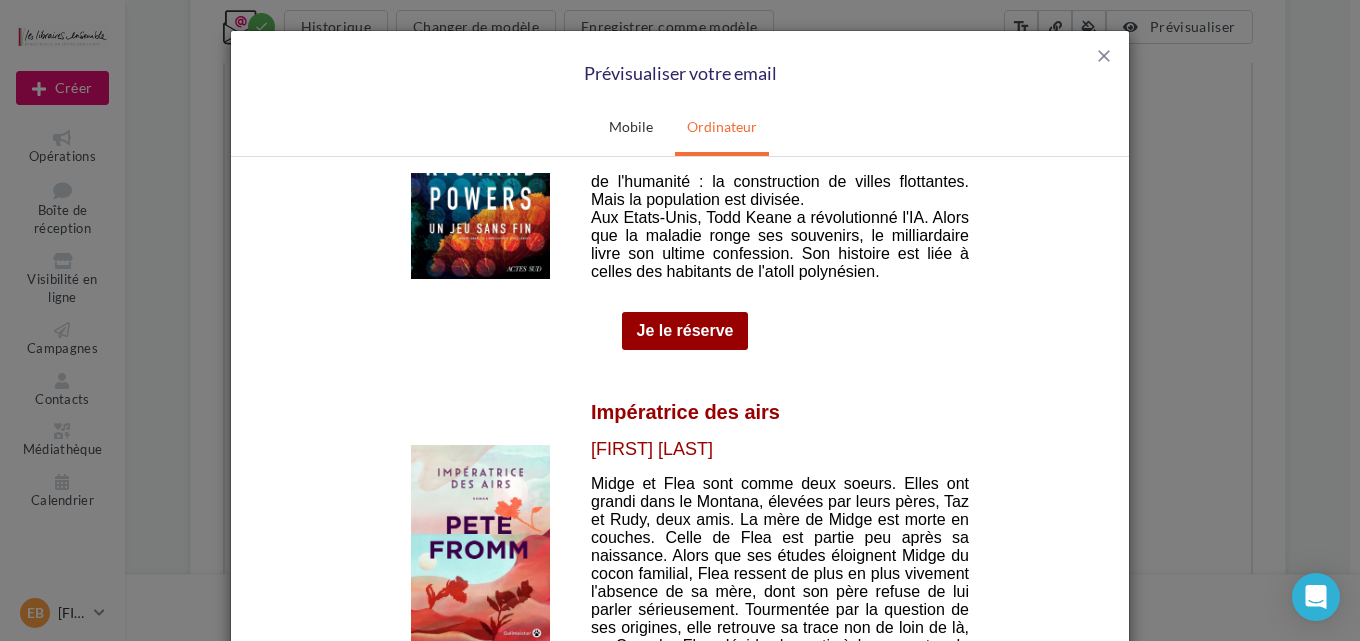scroll, scrollTop: 4267, scrollLeft: 0, axis: vertical 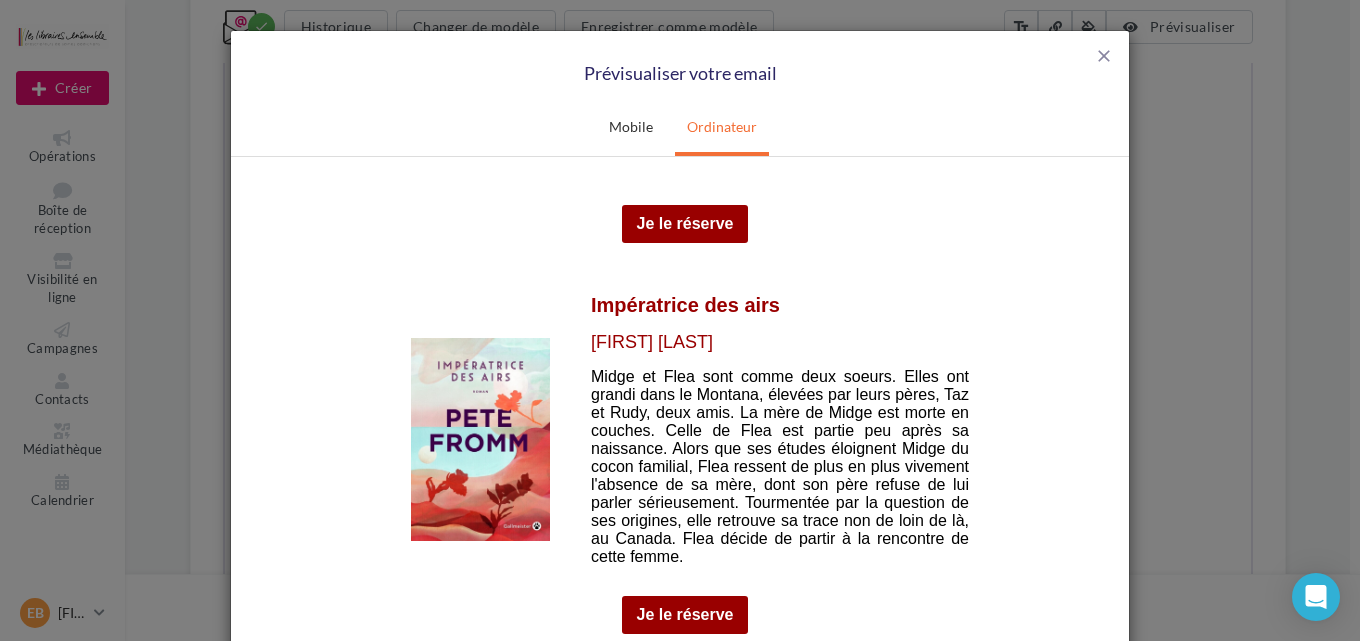 click at bounding box center [480, 438] 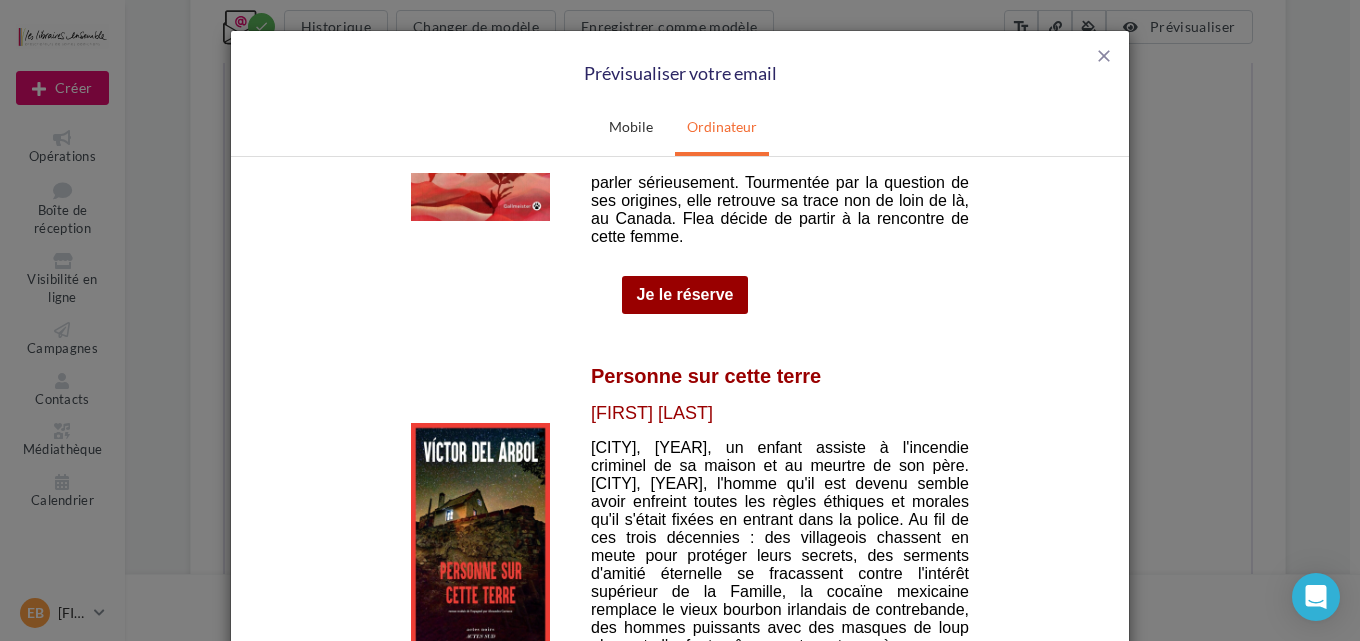 scroll, scrollTop: 4693, scrollLeft: 0, axis: vertical 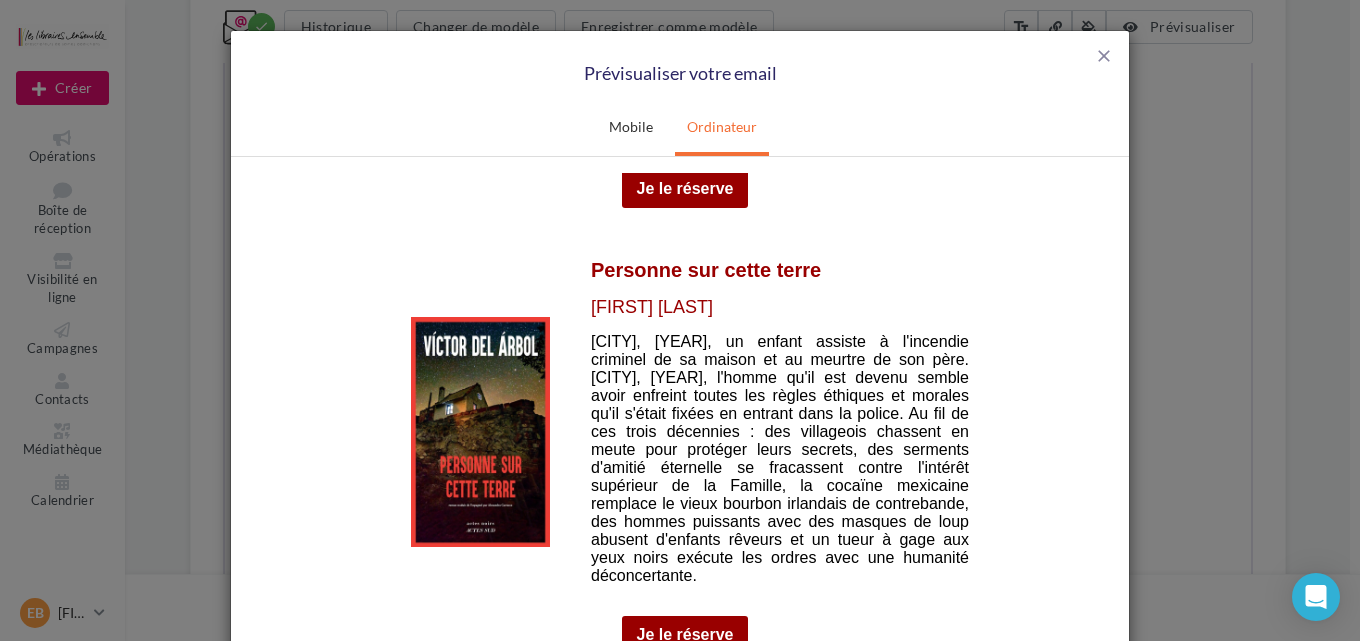 click at bounding box center [480, 431] 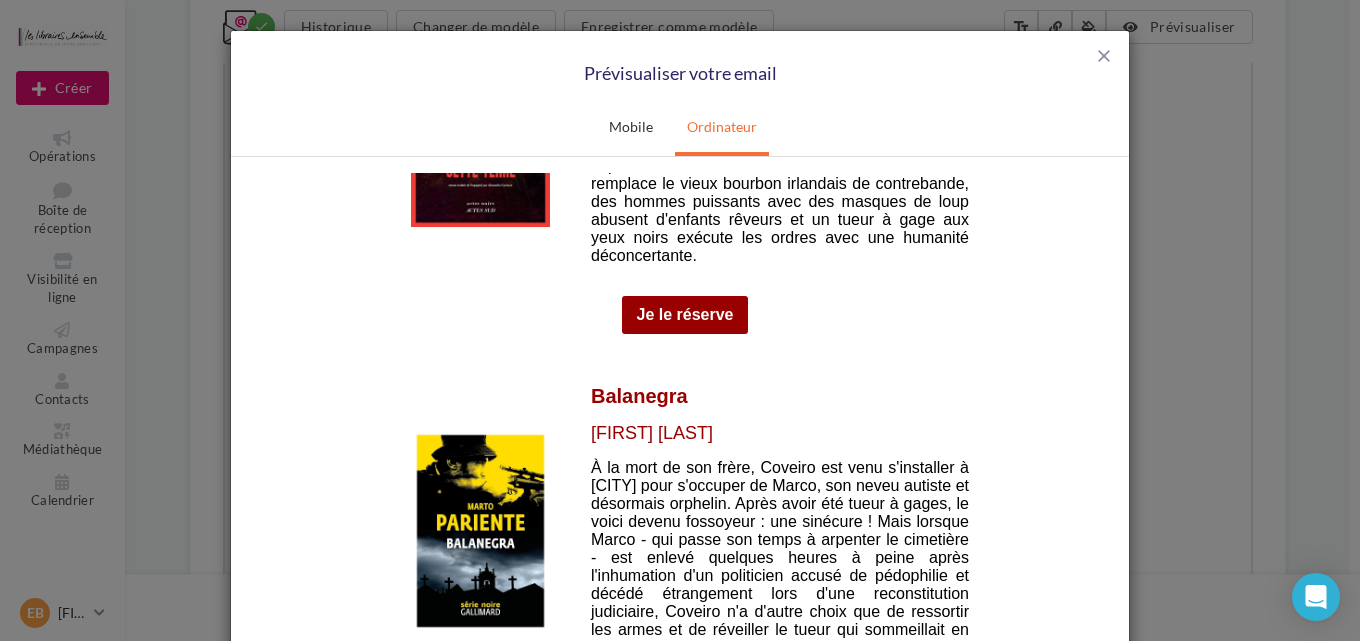 scroll, scrollTop: 5227, scrollLeft: 0, axis: vertical 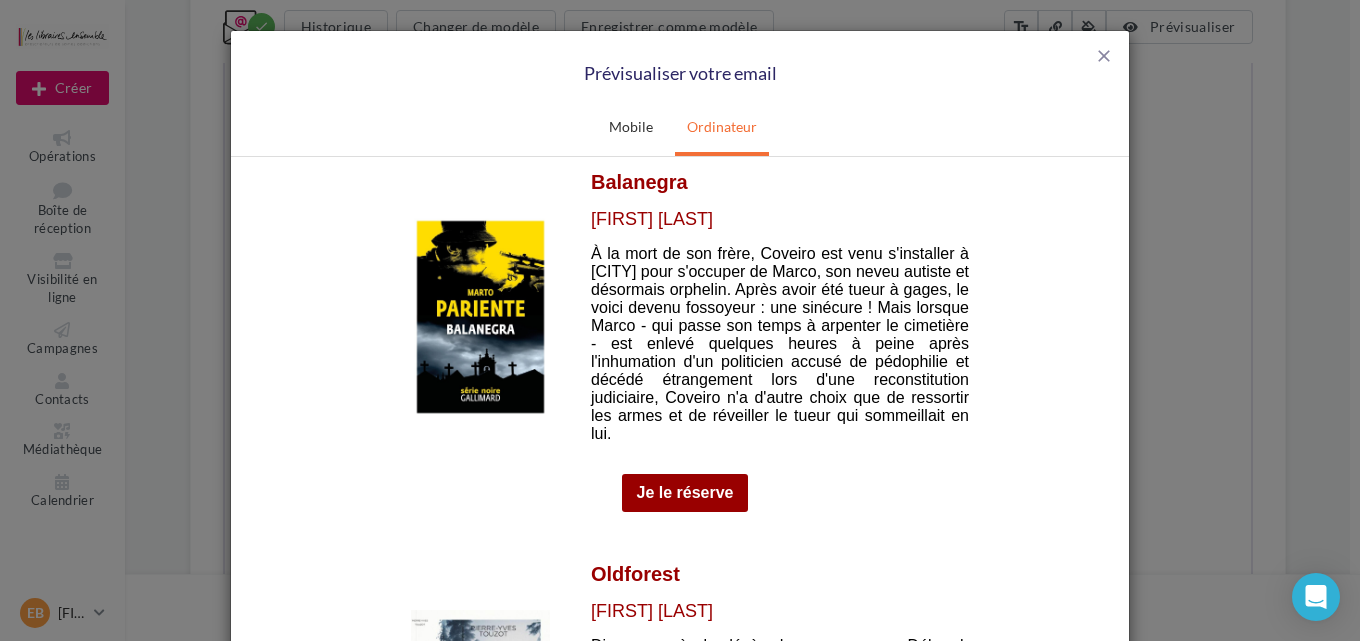 click at bounding box center [480, 315] 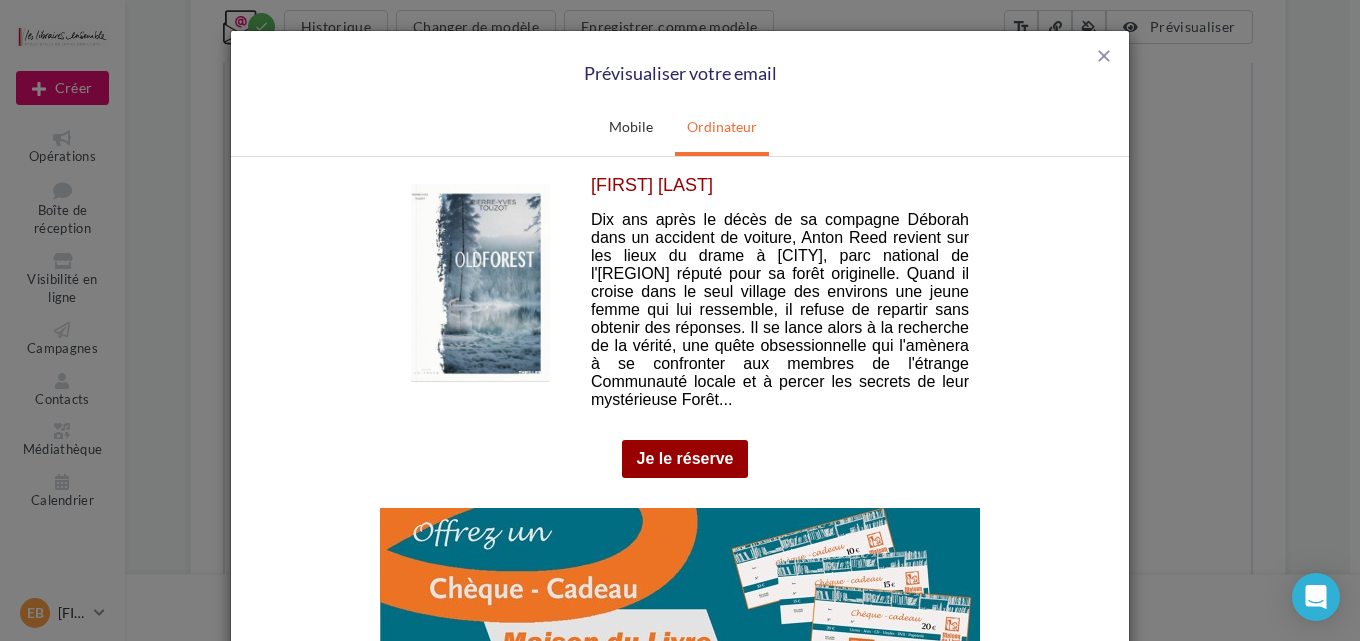 scroll, scrollTop: 5547, scrollLeft: 0, axis: vertical 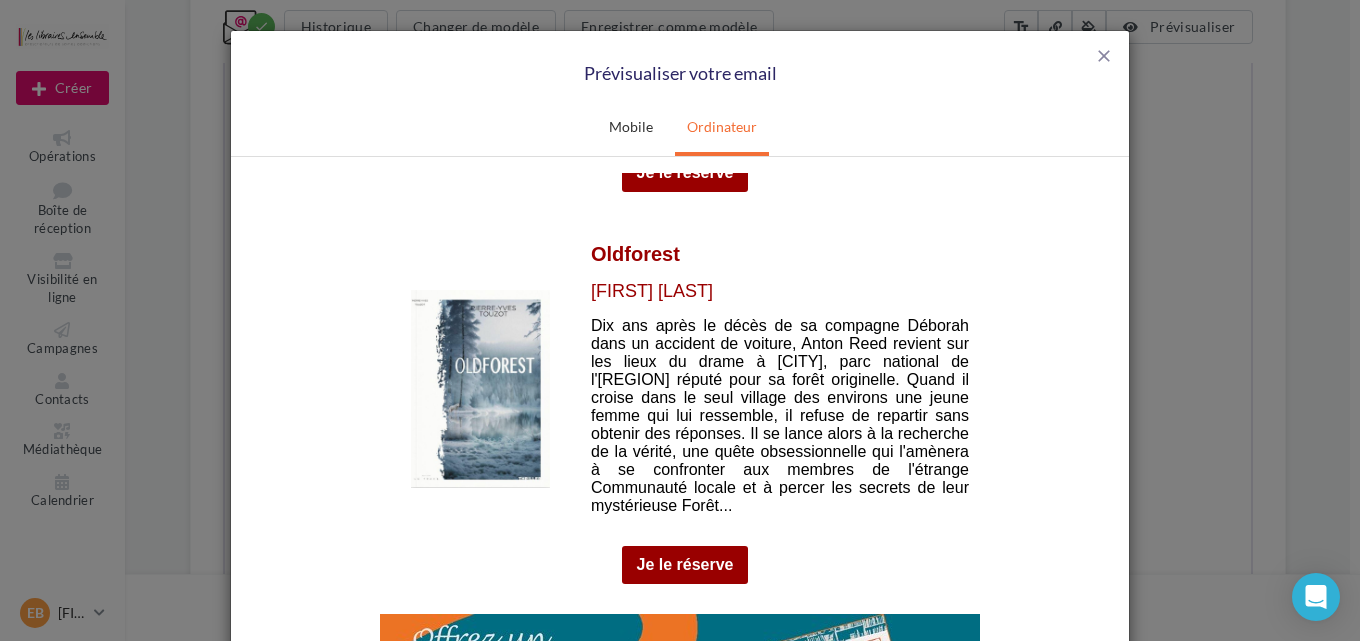 click at bounding box center (480, 388) 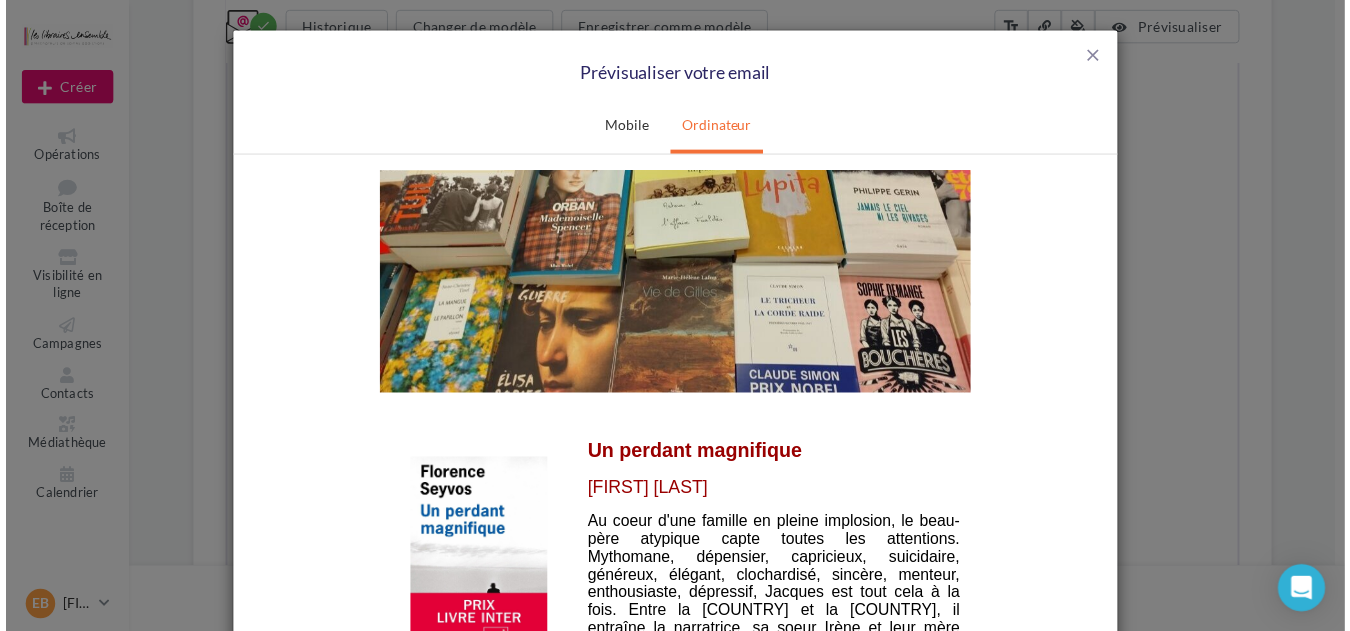 scroll, scrollTop: 0, scrollLeft: 0, axis: both 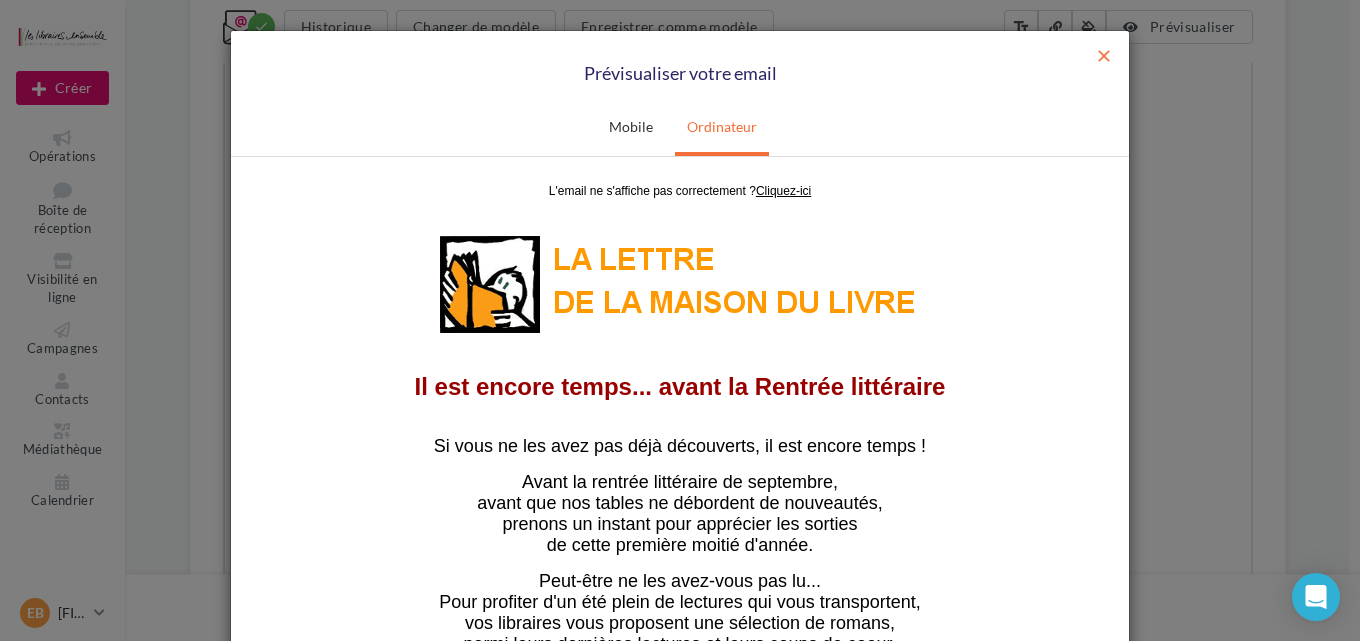 click on "close" at bounding box center (1104, 56) 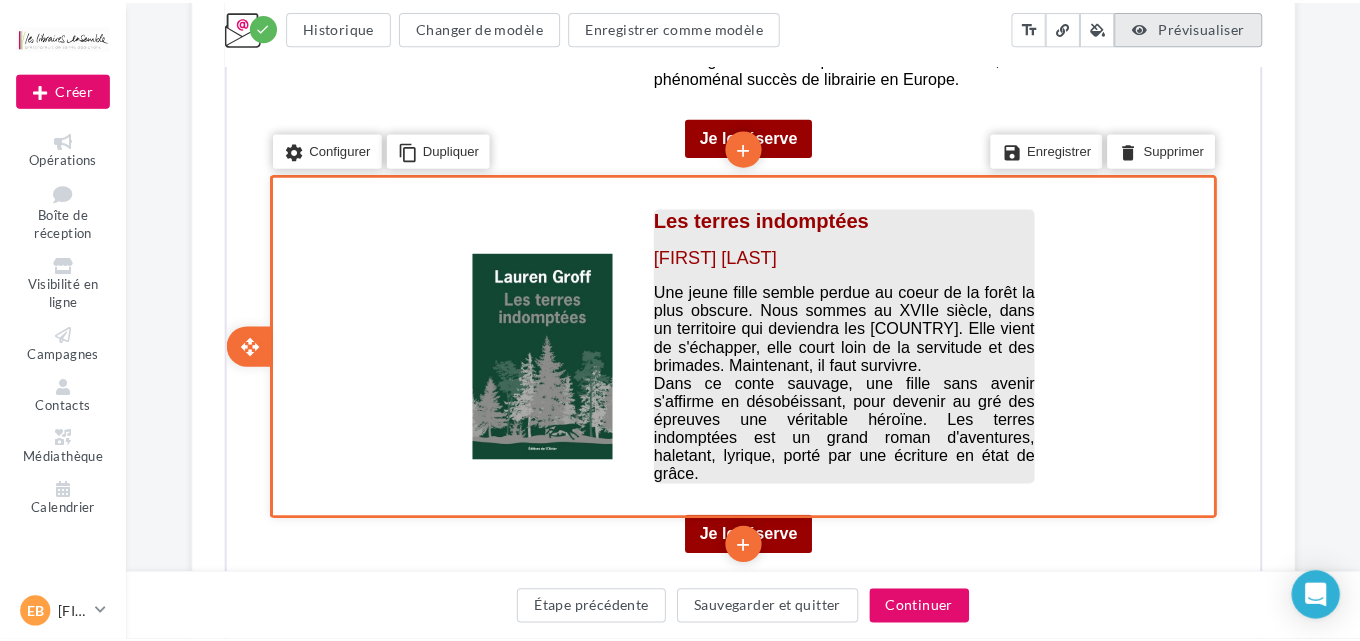 scroll, scrollTop: 3607, scrollLeft: 0, axis: vertical 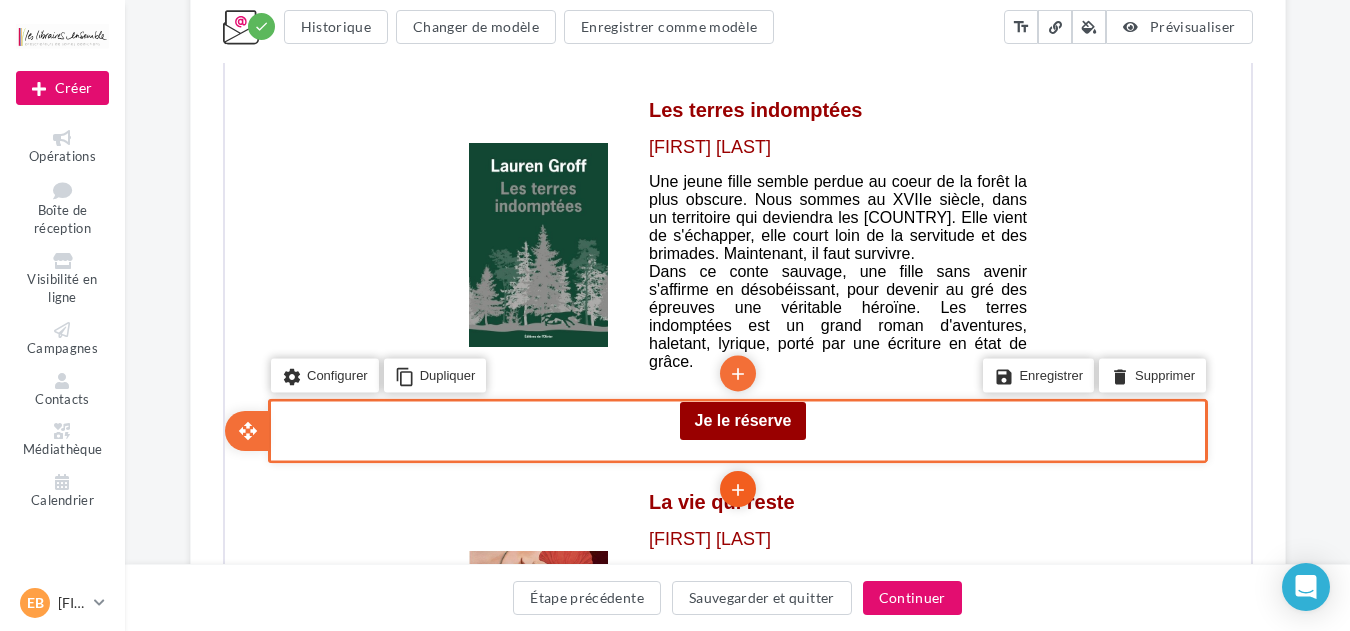 click on "add" at bounding box center [735, 488] 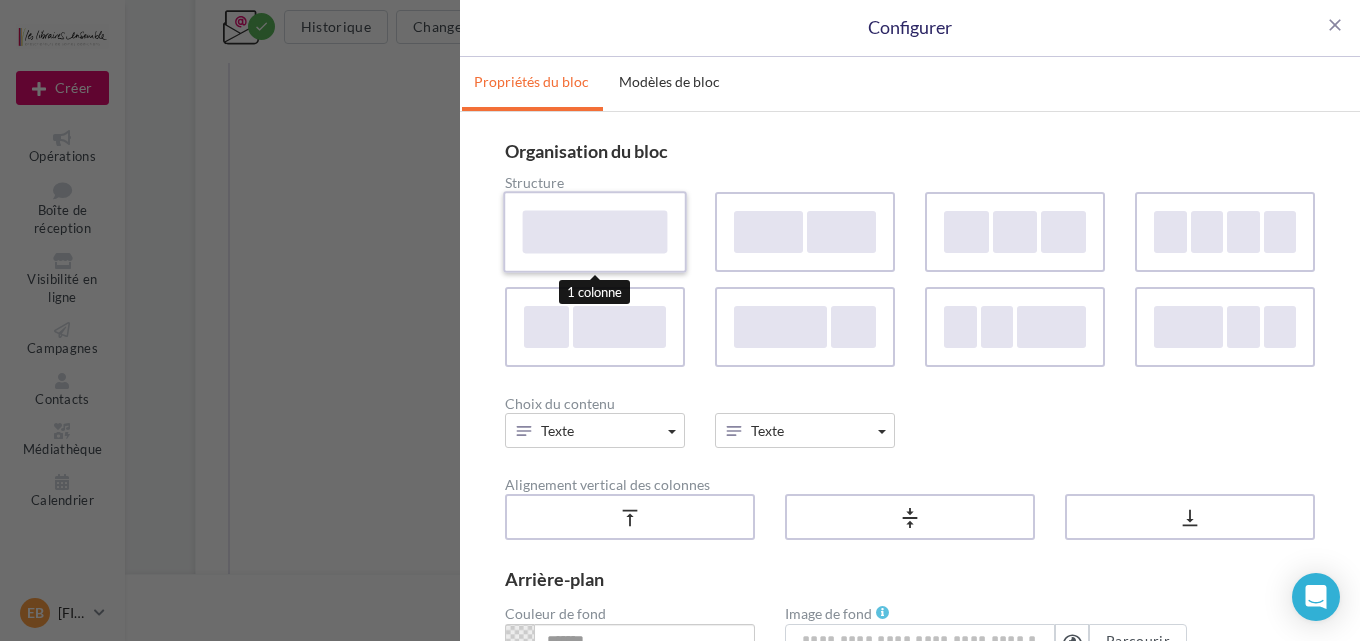 click at bounding box center (595, 232) 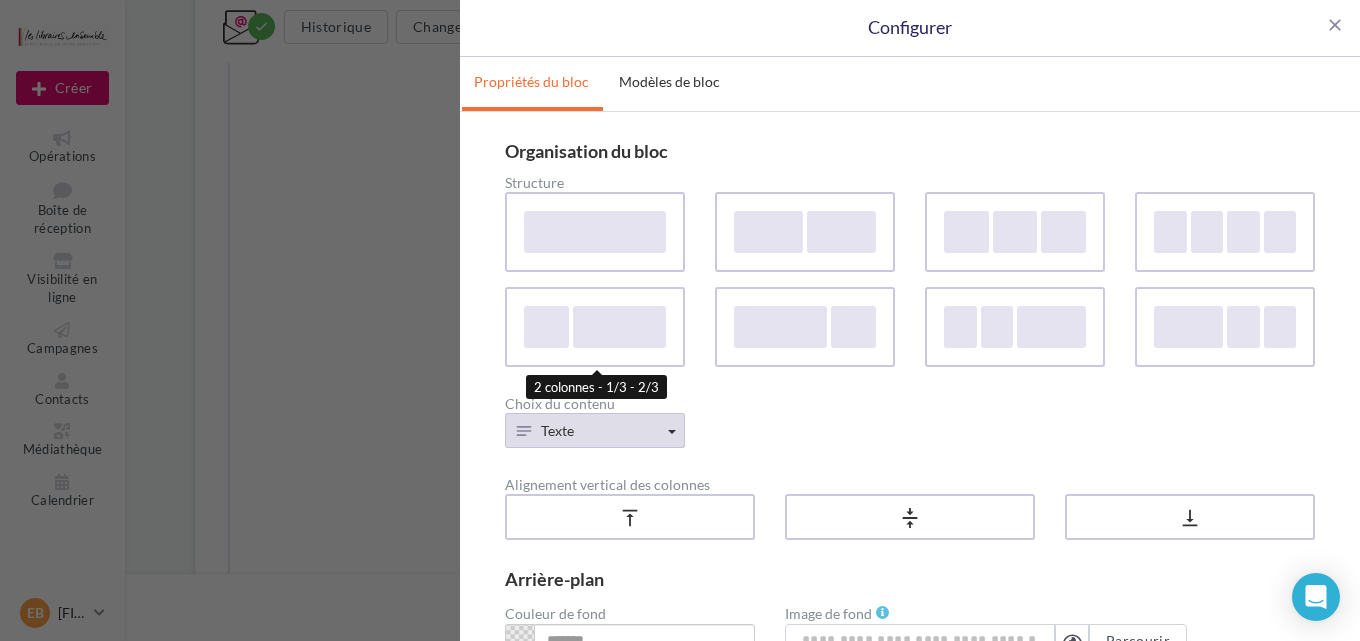 click at bounding box center [672, 432] 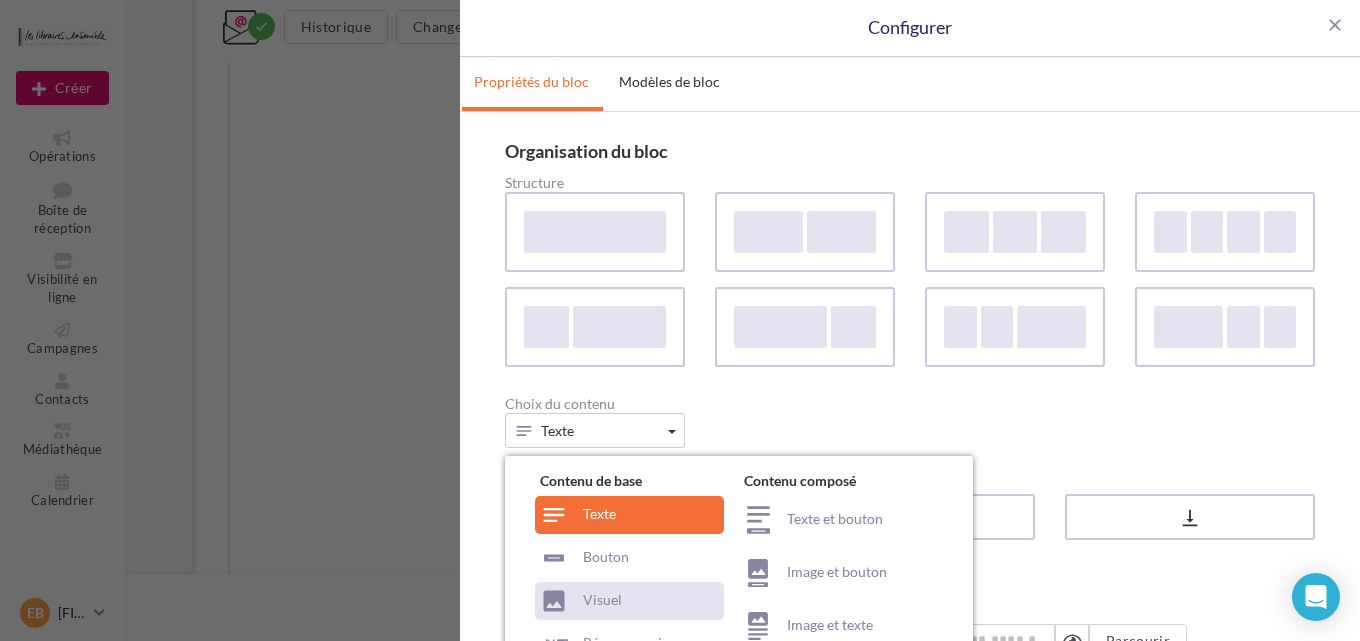 click on "Visuel" at bounding box center [629, 601] 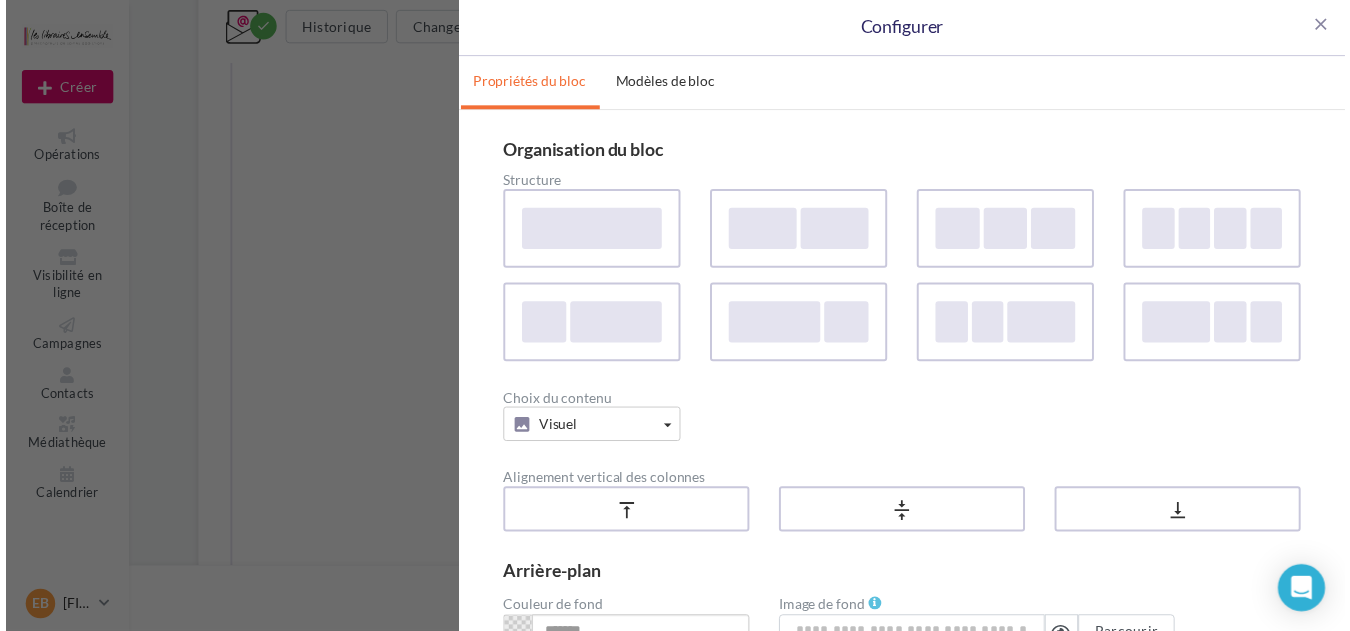 scroll, scrollTop: 206, scrollLeft: 0, axis: vertical 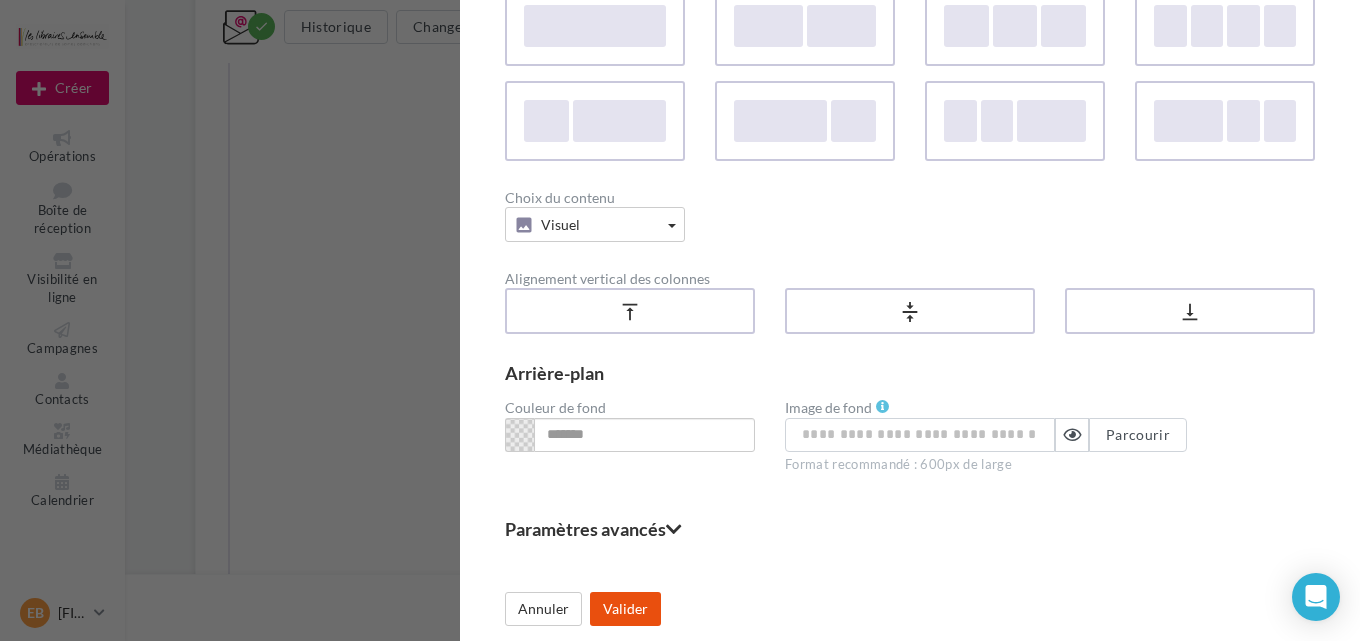 click on "Valider" at bounding box center [625, 609] 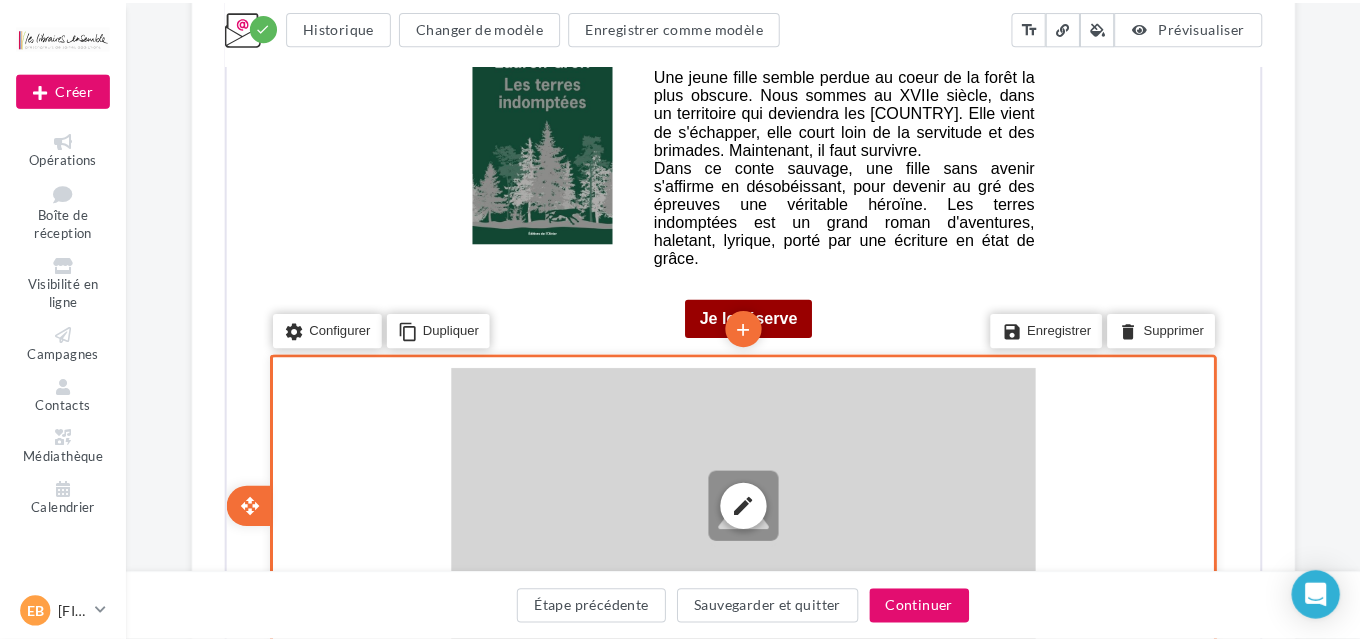 scroll, scrollTop: 3821, scrollLeft: 0, axis: vertical 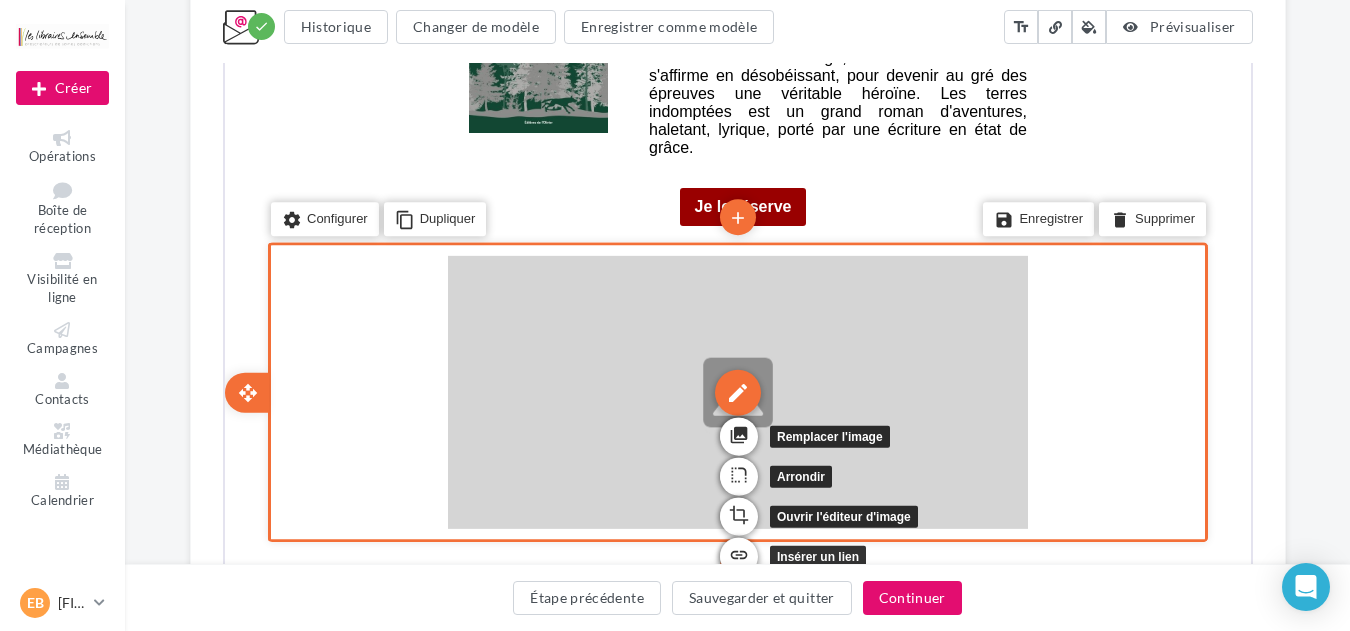 click on "edit" at bounding box center [735, 390] 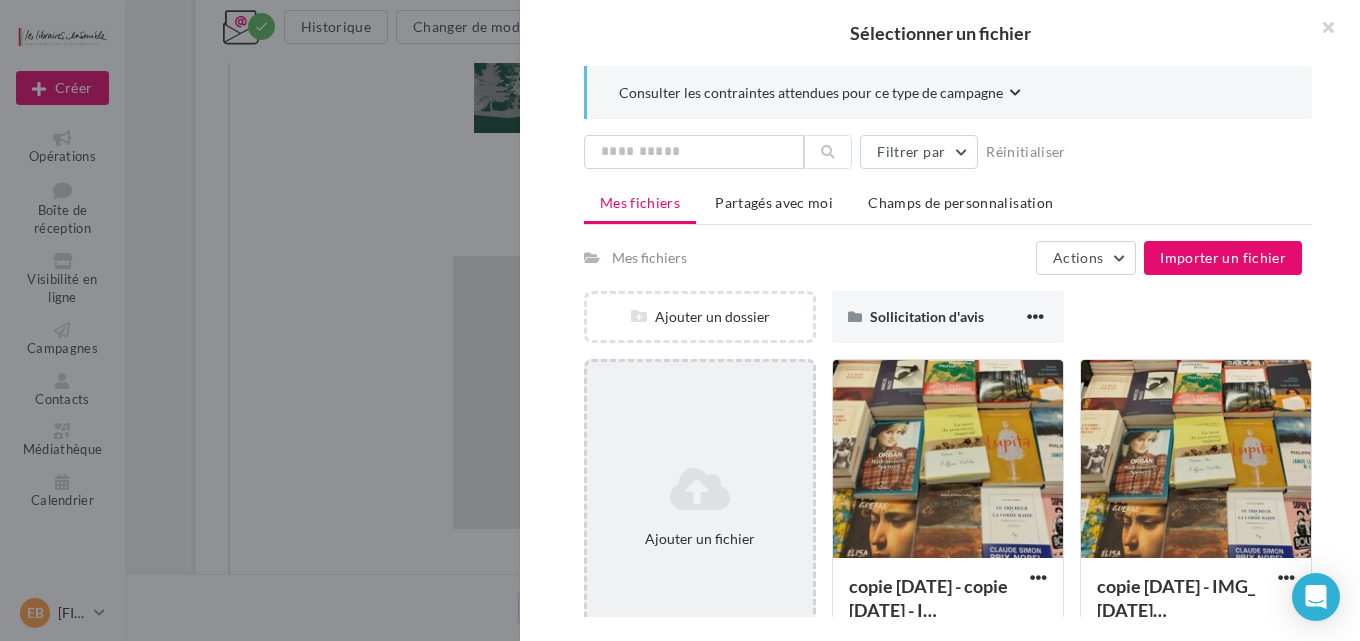 click on "Ajouter un fichier" at bounding box center (700, 507) 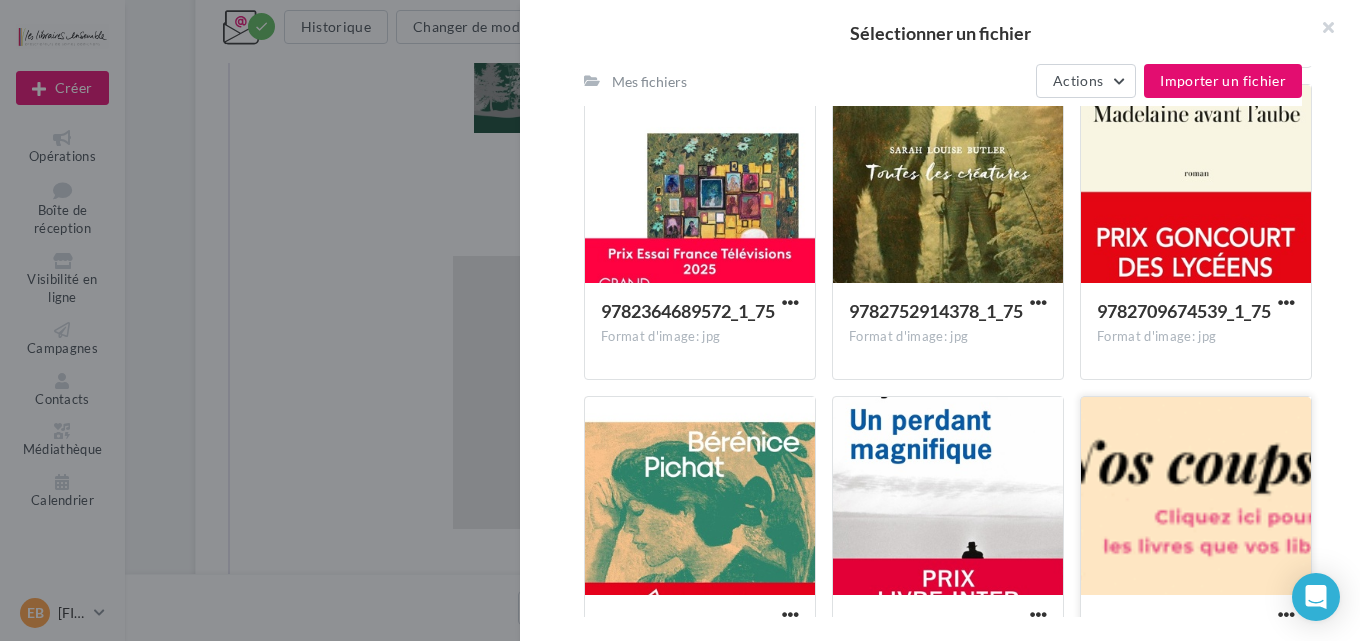scroll, scrollTop: 1630, scrollLeft: 0, axis: vertical 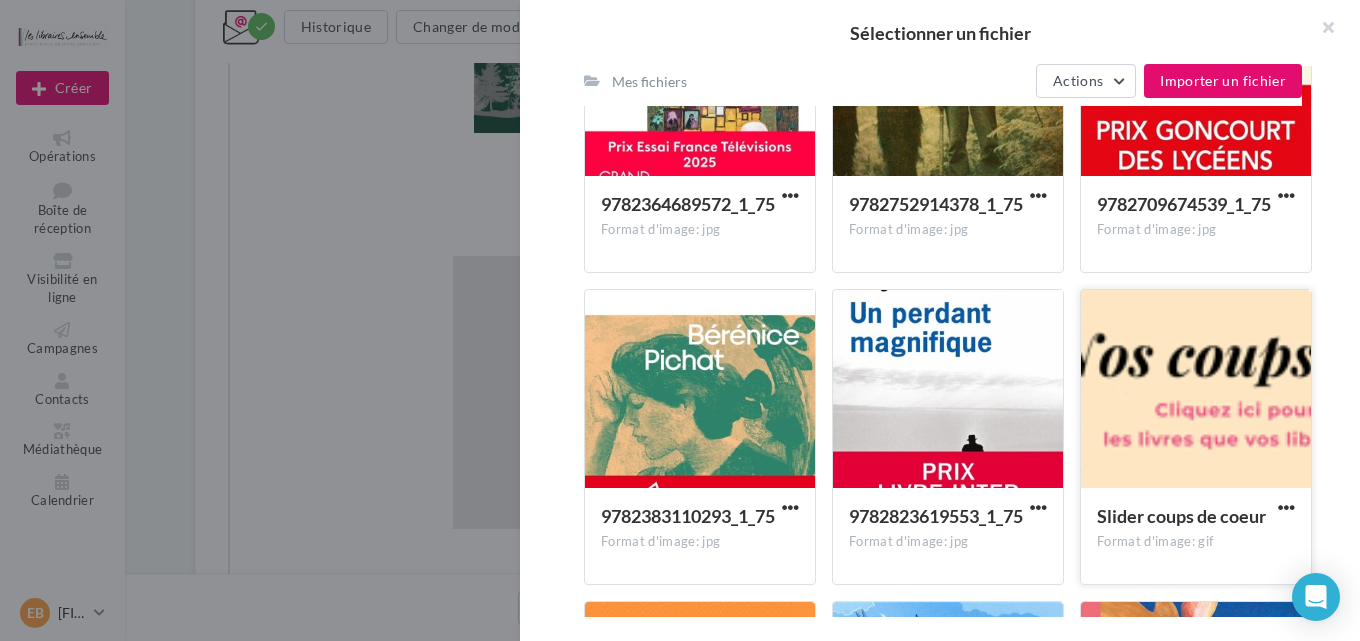 click at bounding box center (1196, 390) 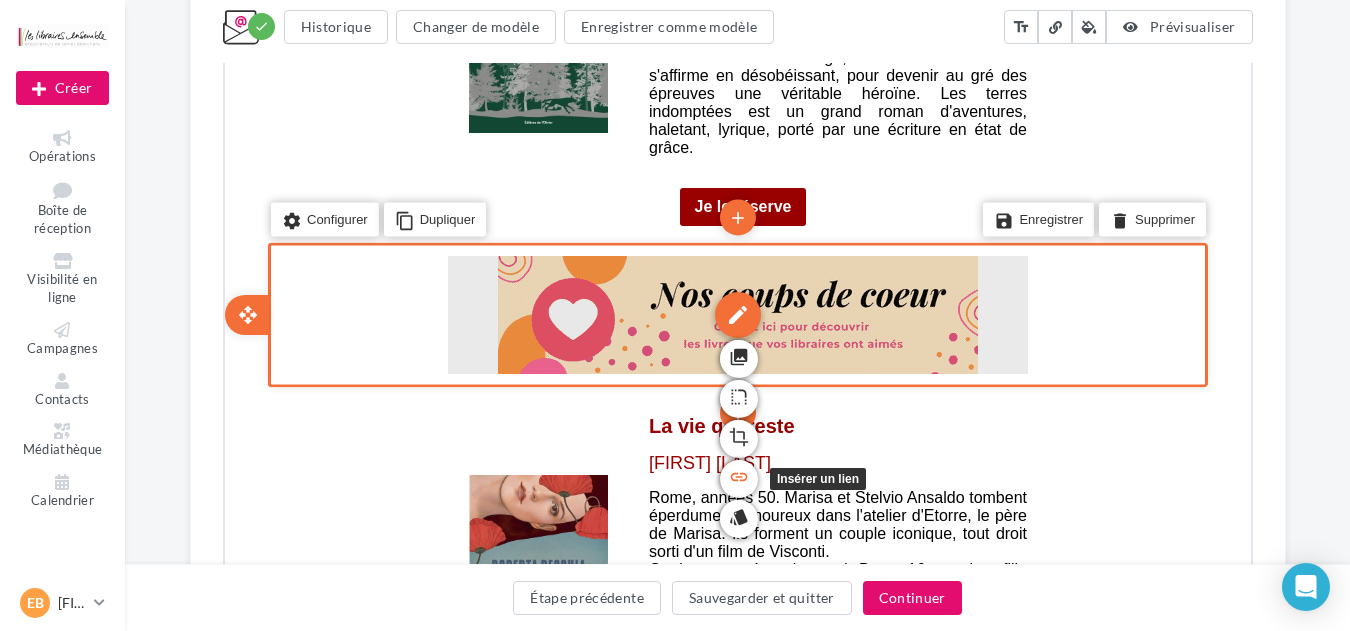click on "link" at bounding box center (736, 475) 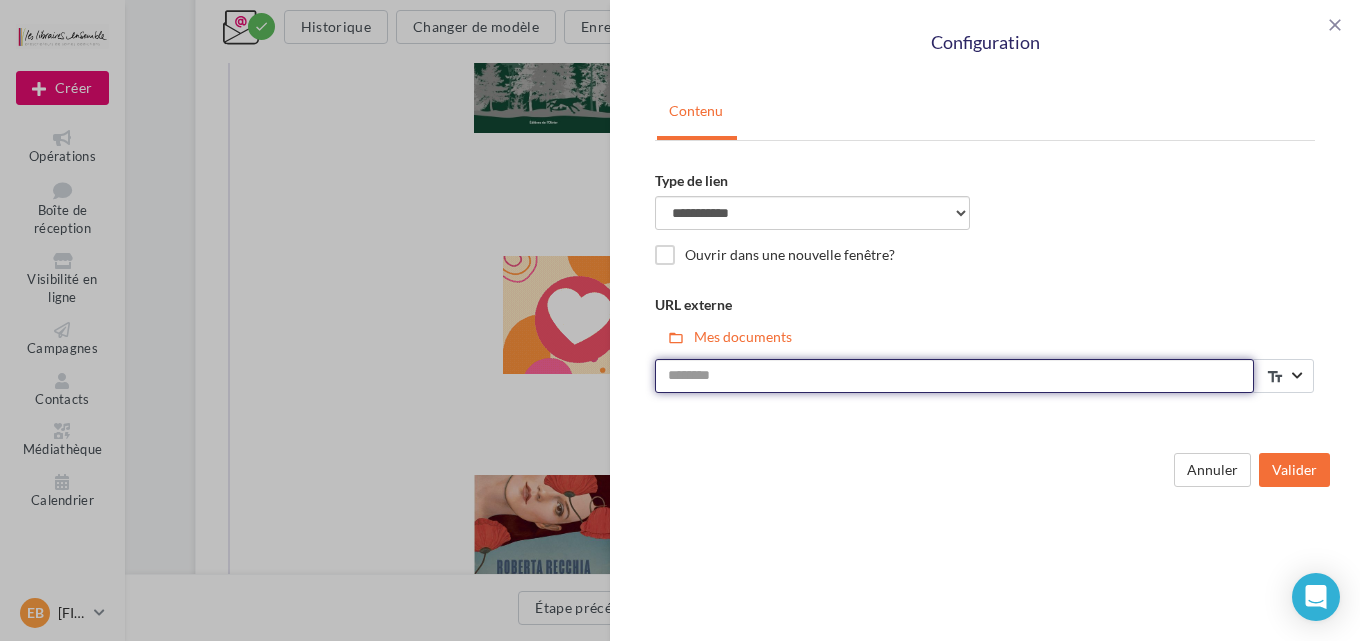 click on "URL externe" at bounding box center [954, 376] 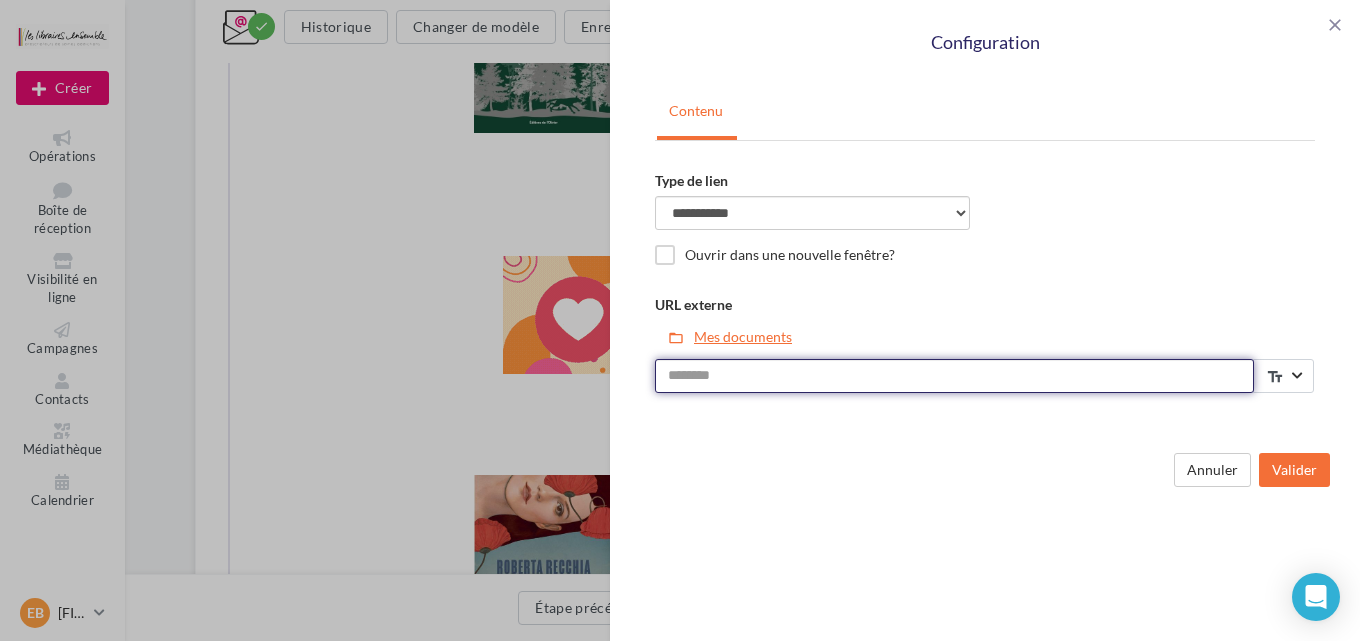 paste on "**********" 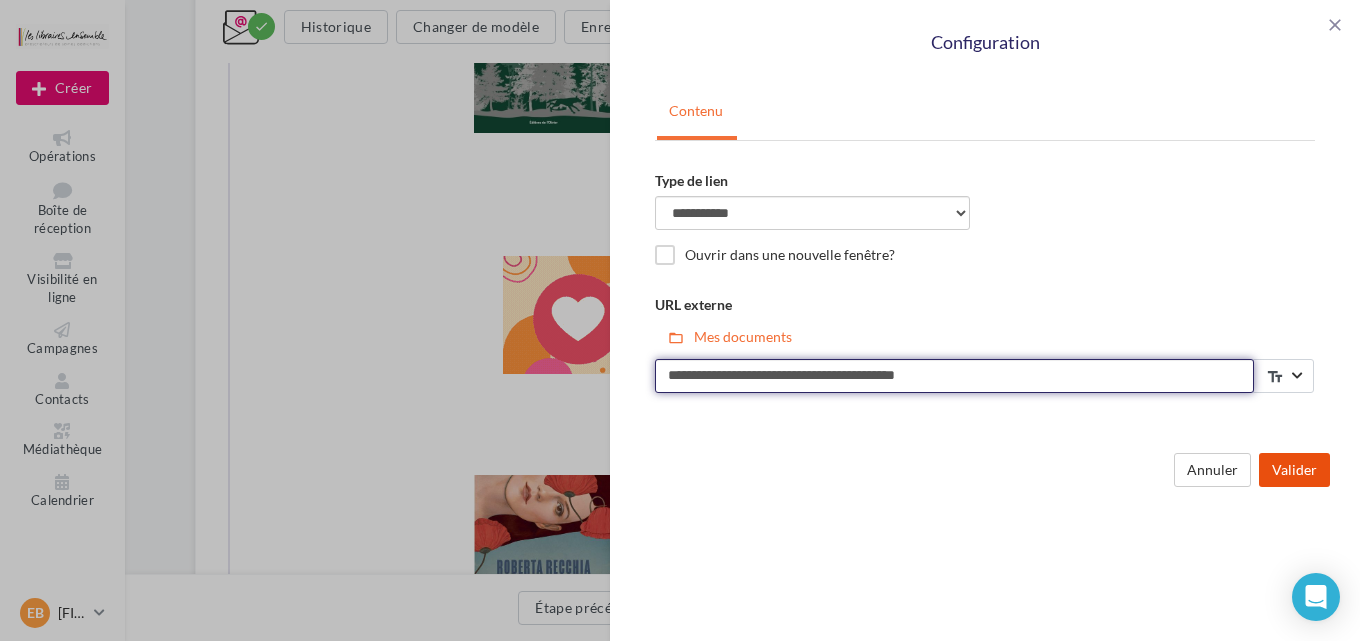 type on "**********" 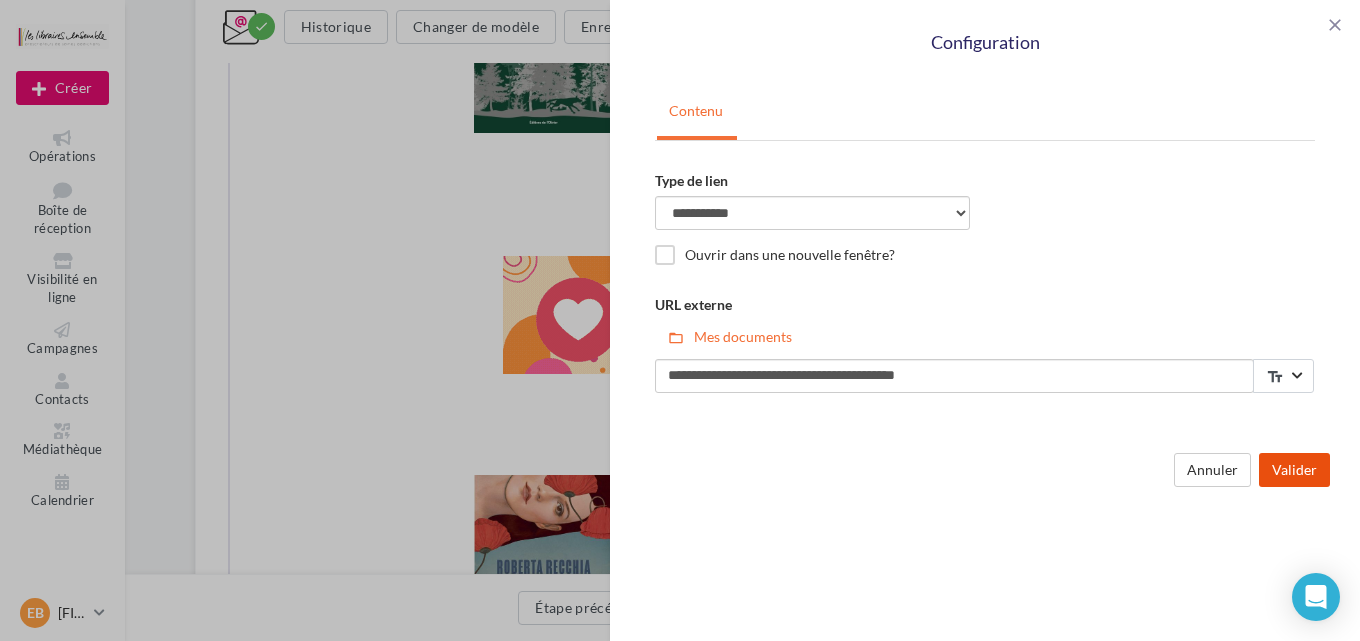 click on "Valider" at bounding box center [1294, 470] 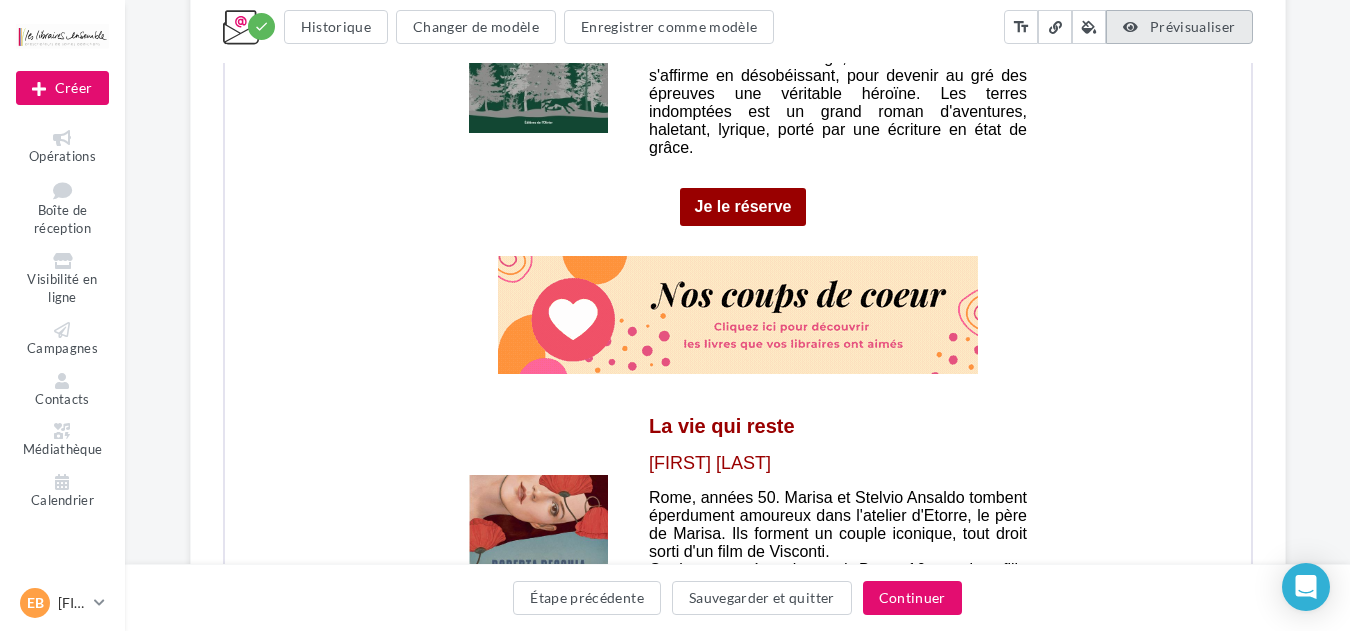 click on "Prévisualiser" at bounding box center [1193, 26] 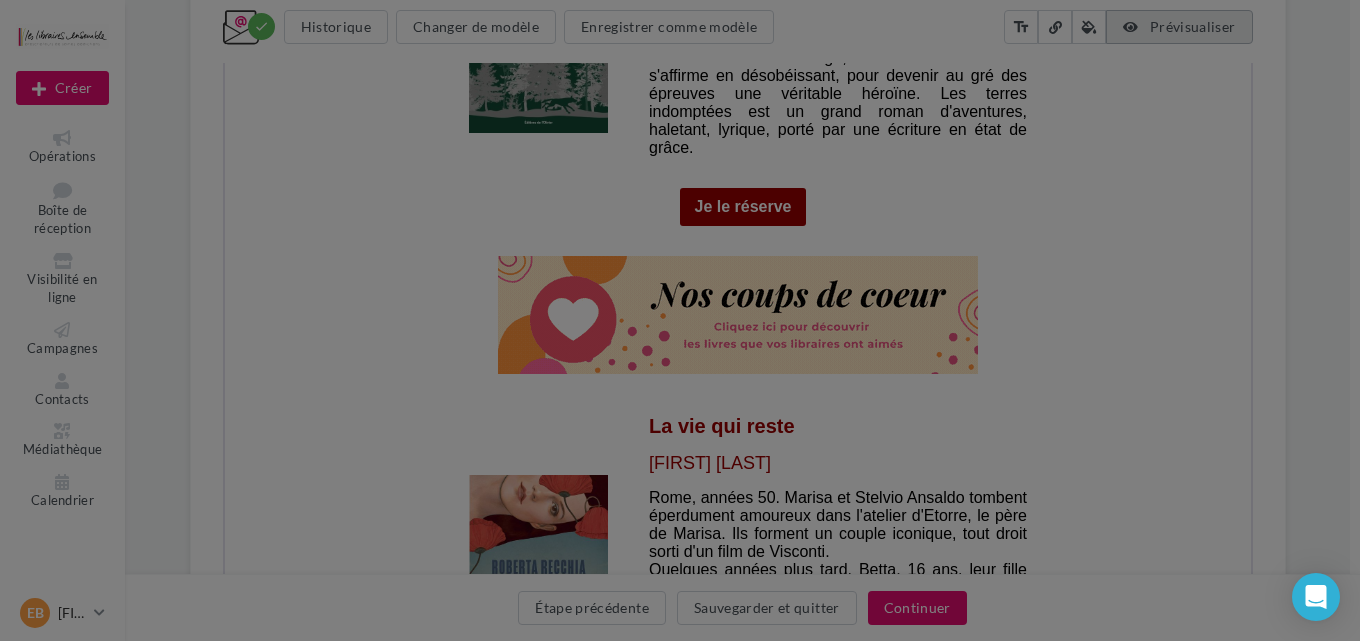 scroll, scrollTop: 0, scrollLeft: 0, axis: both 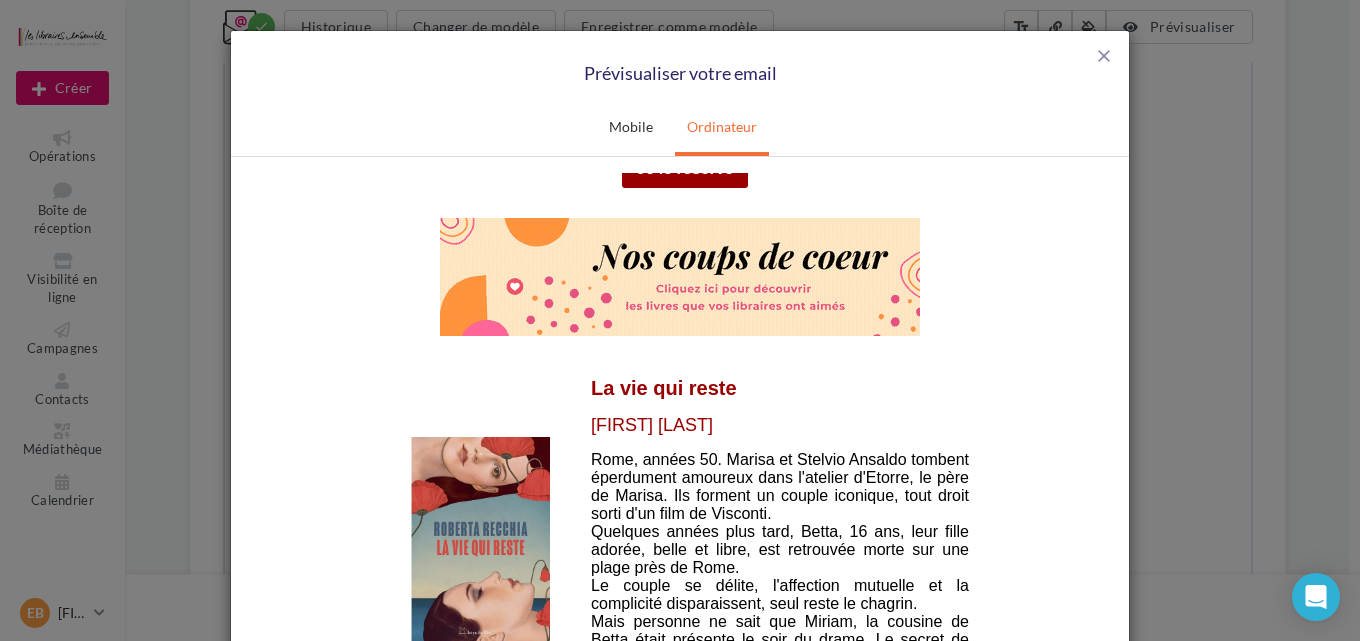 click at bounding box center (680, 276) 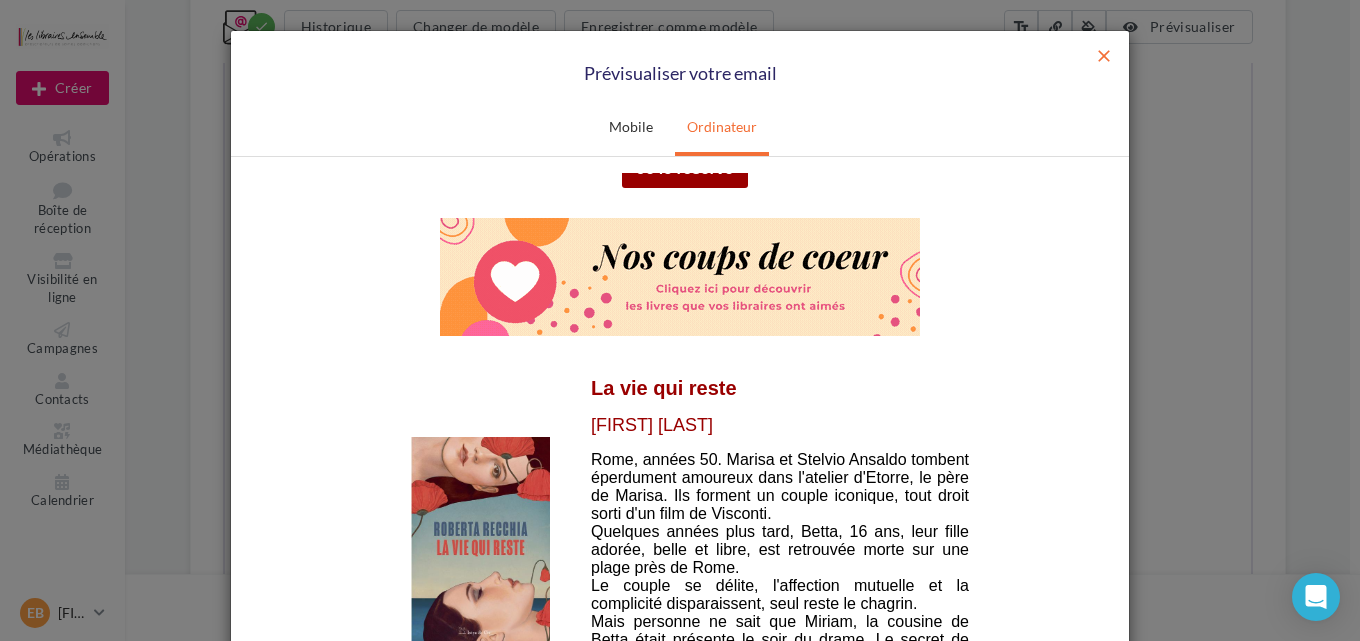 click on "close" at bounding box center (1104, 56) 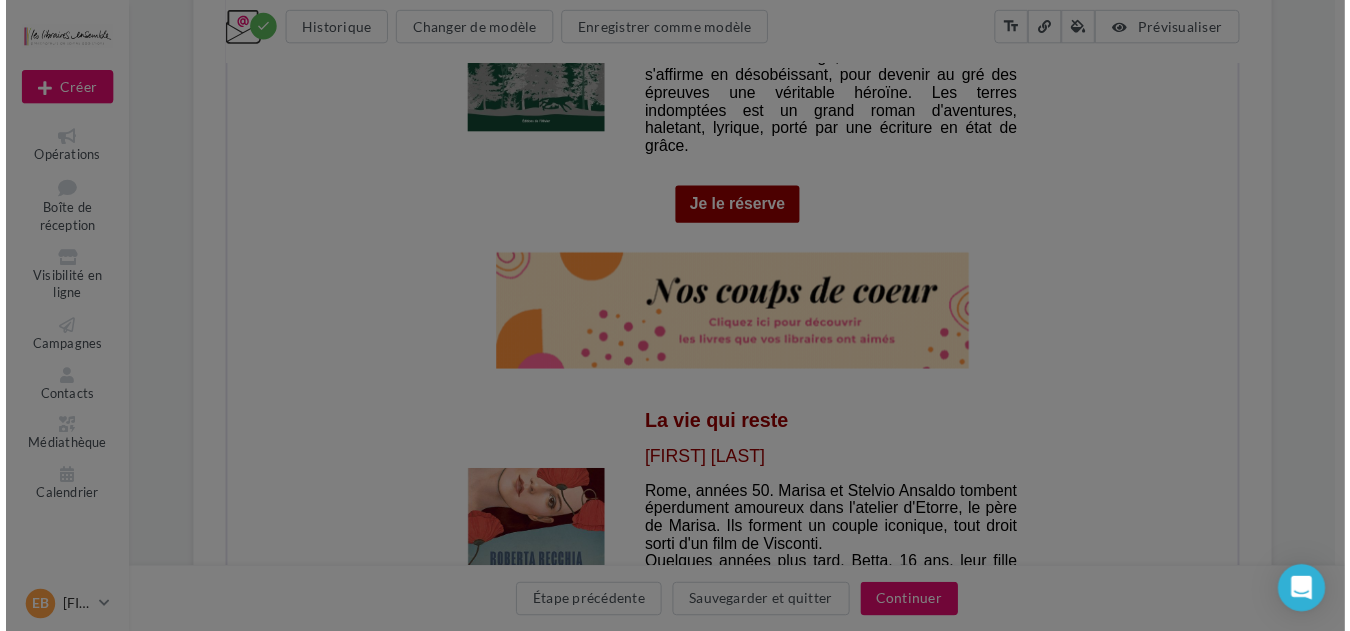 scroll, scrollTop: 0, scrollLeft: 0, axis: both 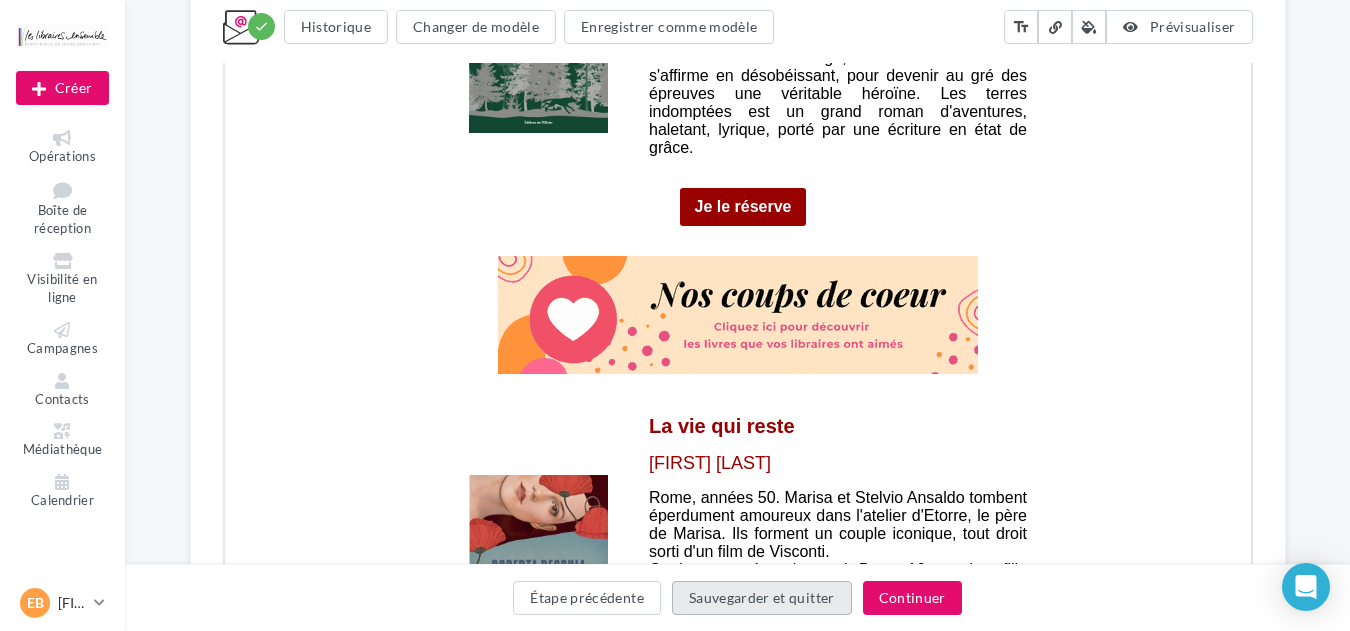 click on "Sauvegarder et quitter" at bounding box center [762, 598] 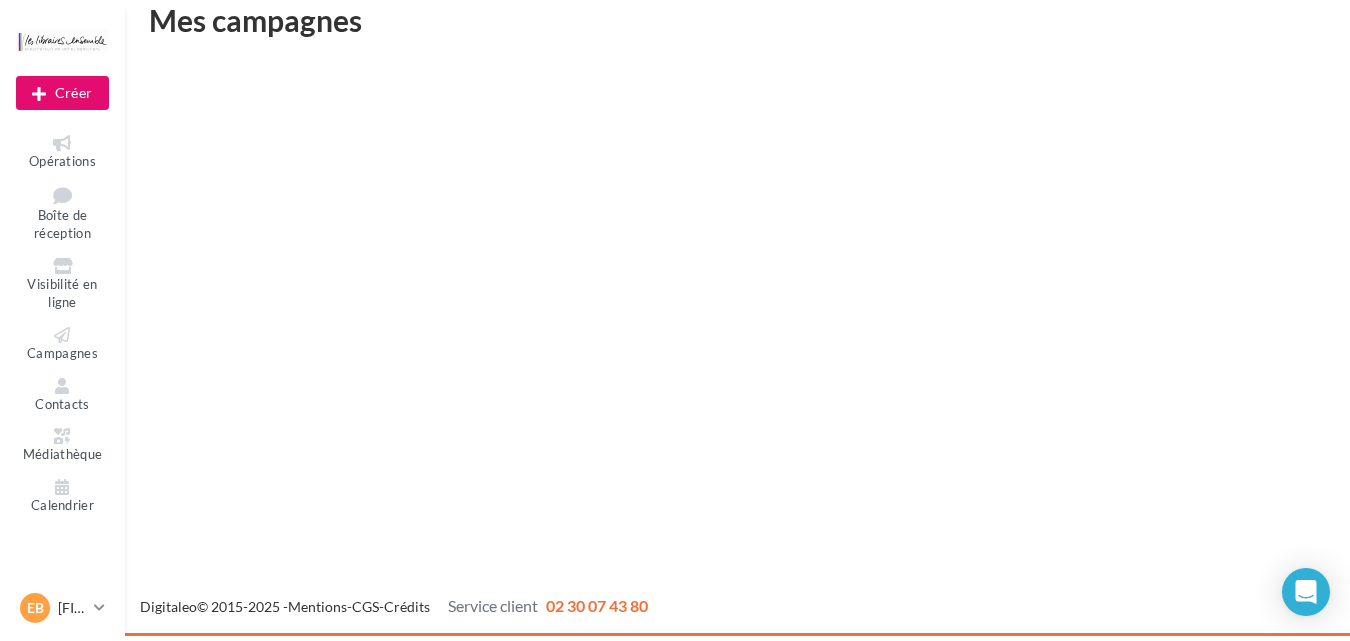 scroll, scrollTop: 32, scrollLeft: 0, axis: vertical 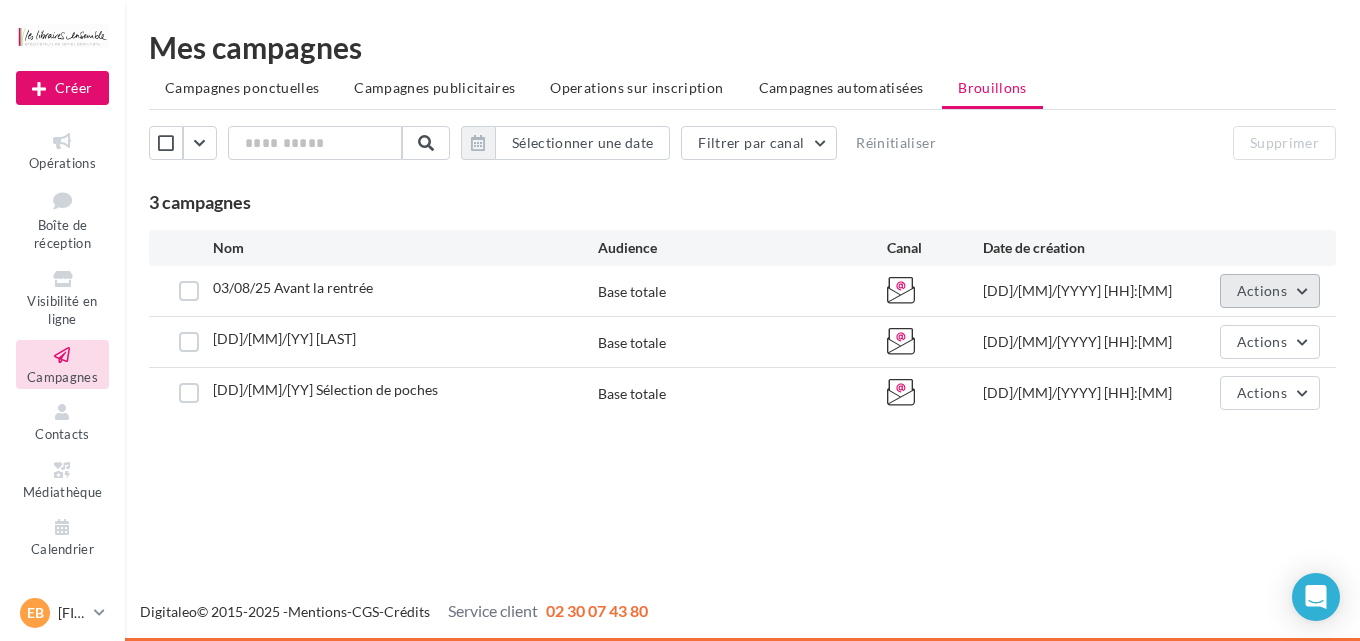 click on "Actions" at bounding box center [1262, 290] 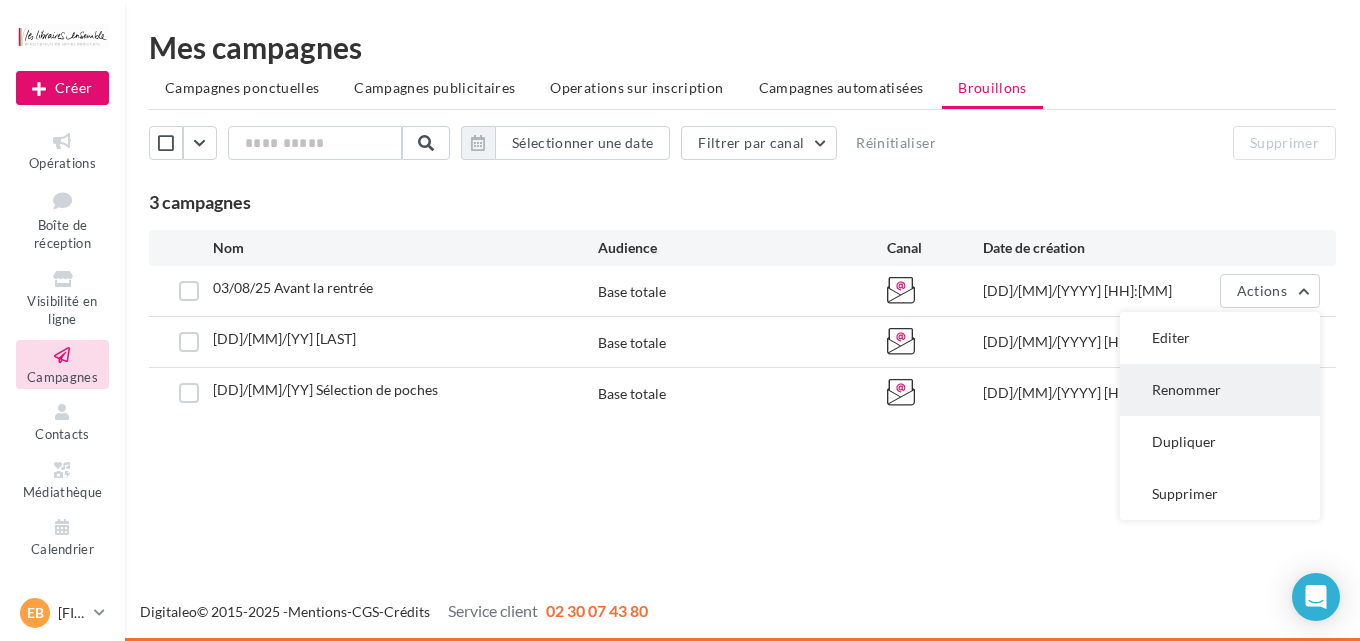 click on "Renommer" at bounding box center (1220, 390) 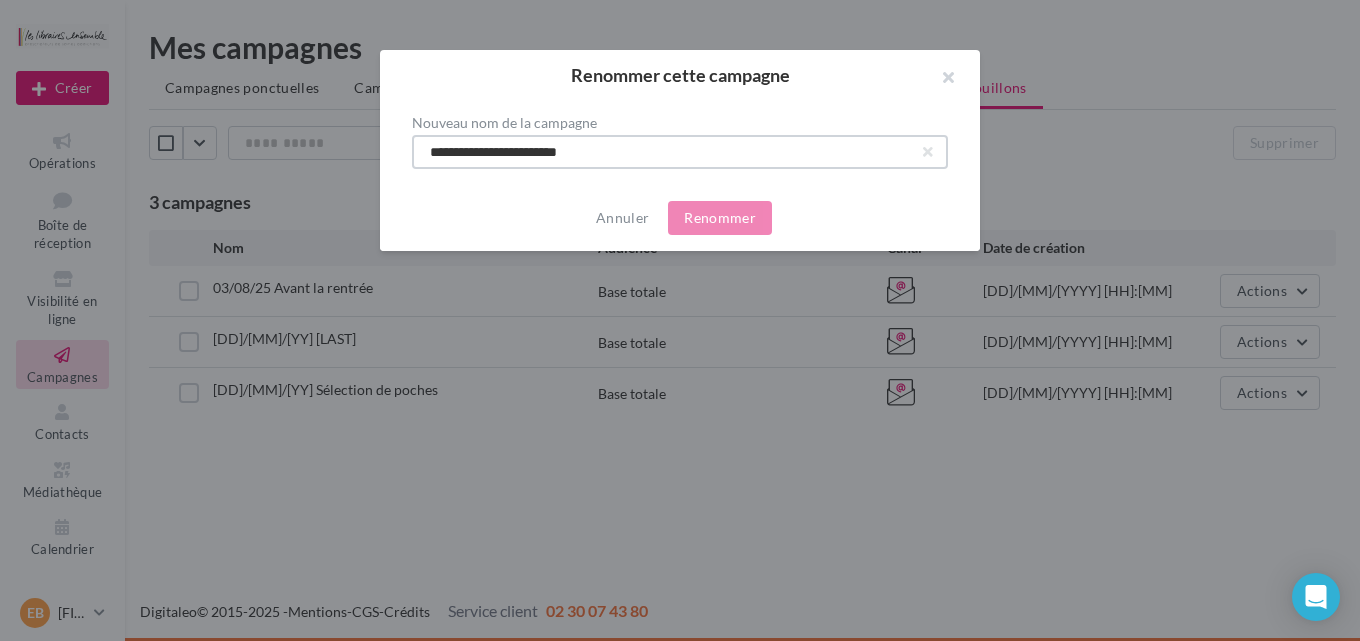 click on "**********" at bounding box center (680, 152) 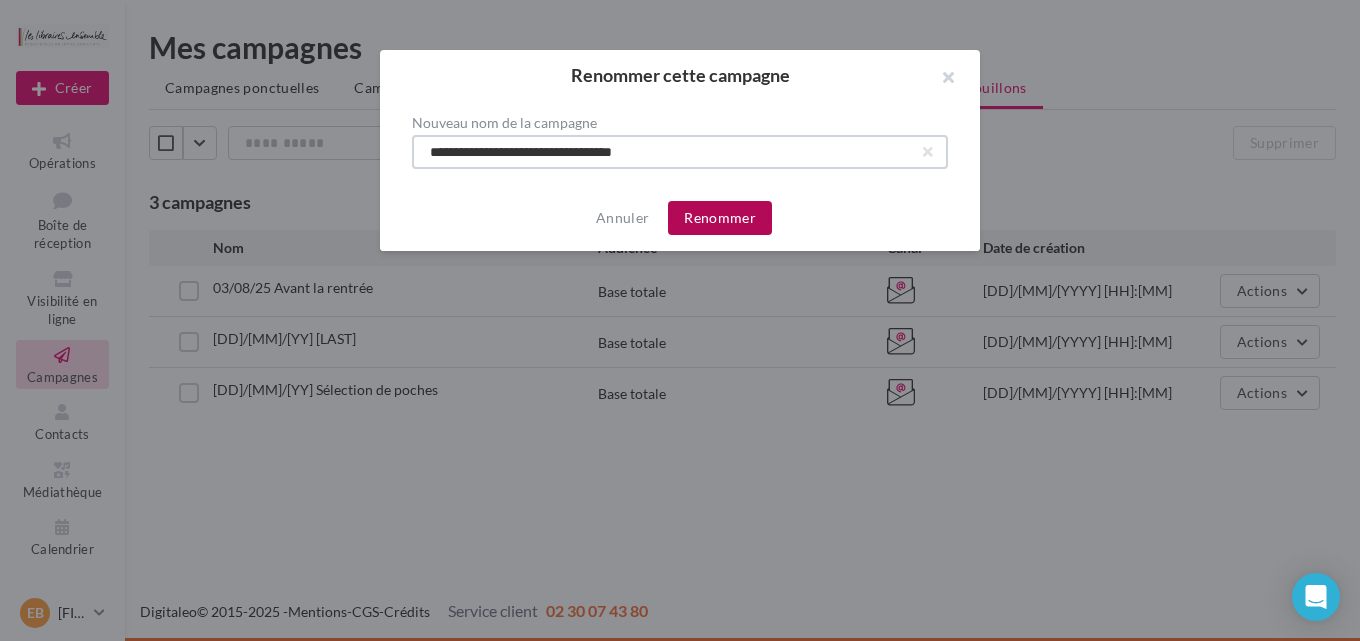 type on "**********" 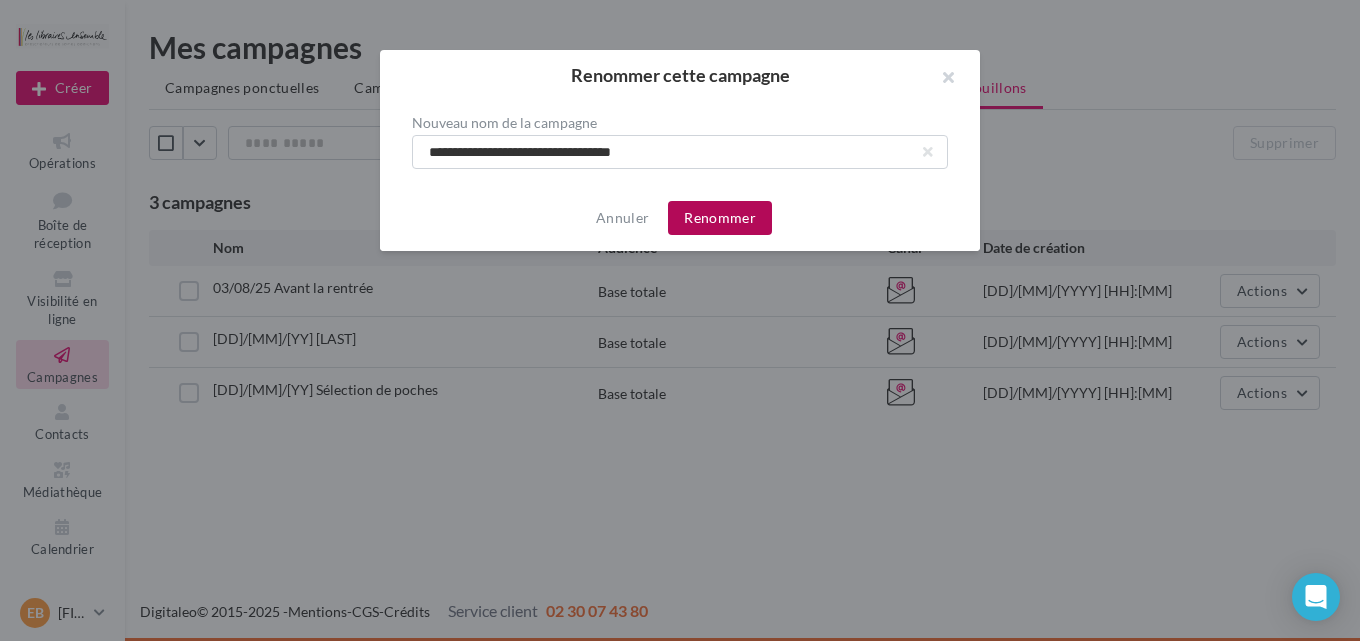 click on "Renommer" at bounding box center [720, 218] 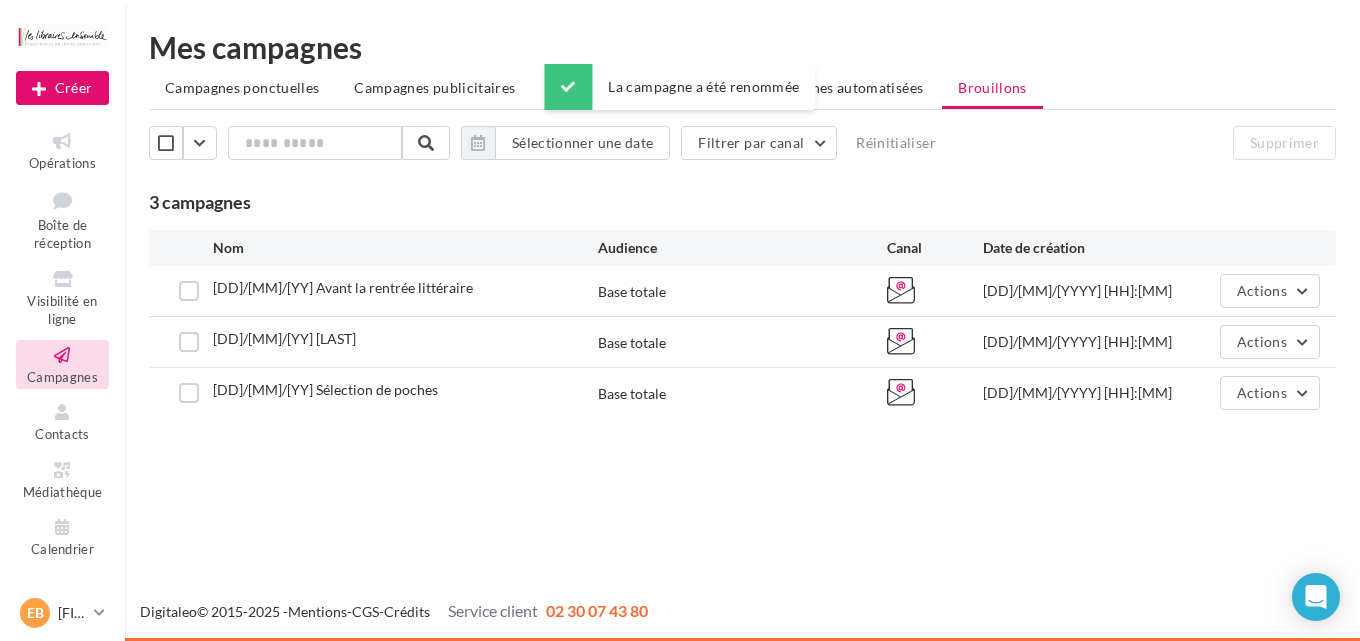 click on "Nouvelle campagne
Créer
Opérations
Boîte de réception
Visibilité en ligne
Campagnes
Contacts
Médiathèque
Calendrier" at bounding box center (680, 320) 